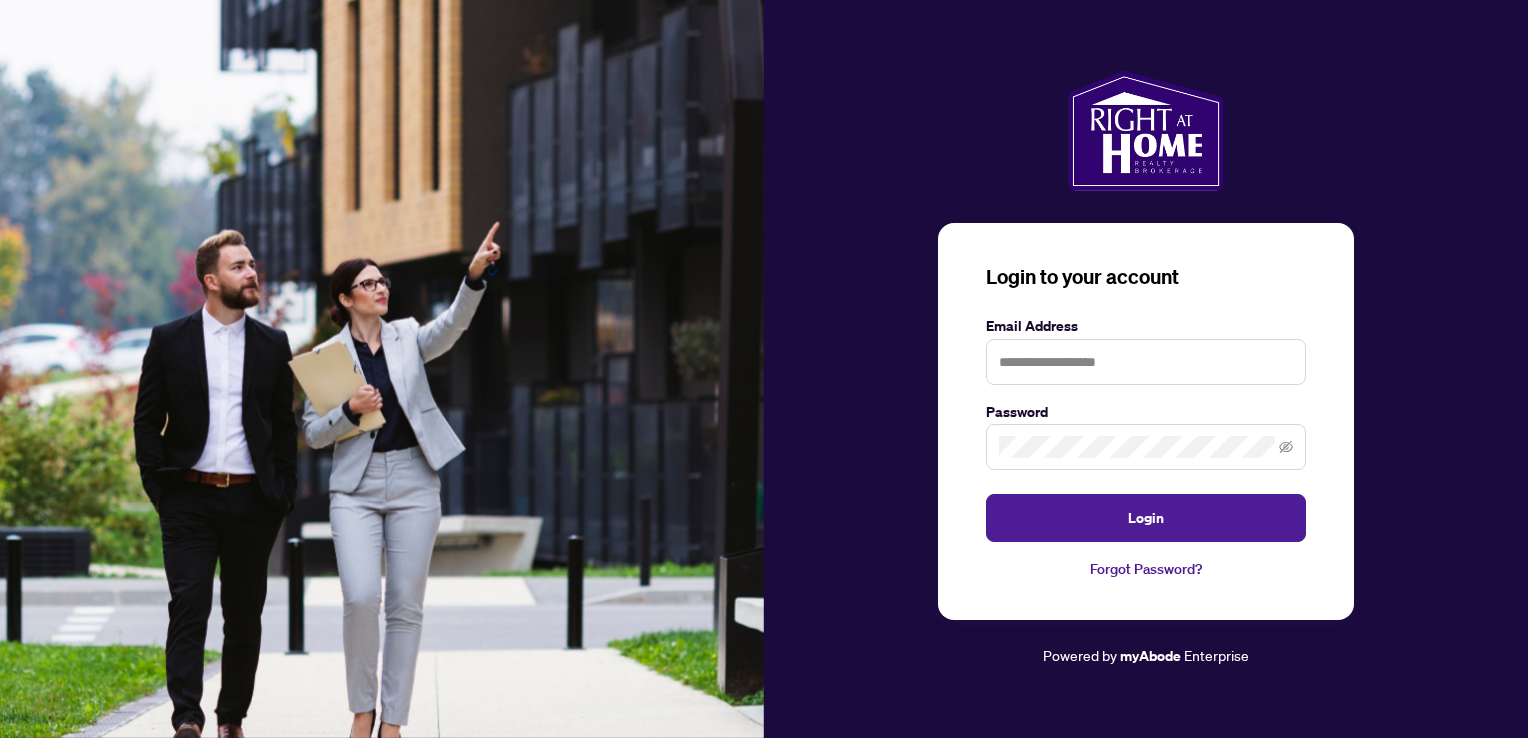 scroll, scrollTop: 0, scrollLeft: 0, axis: both 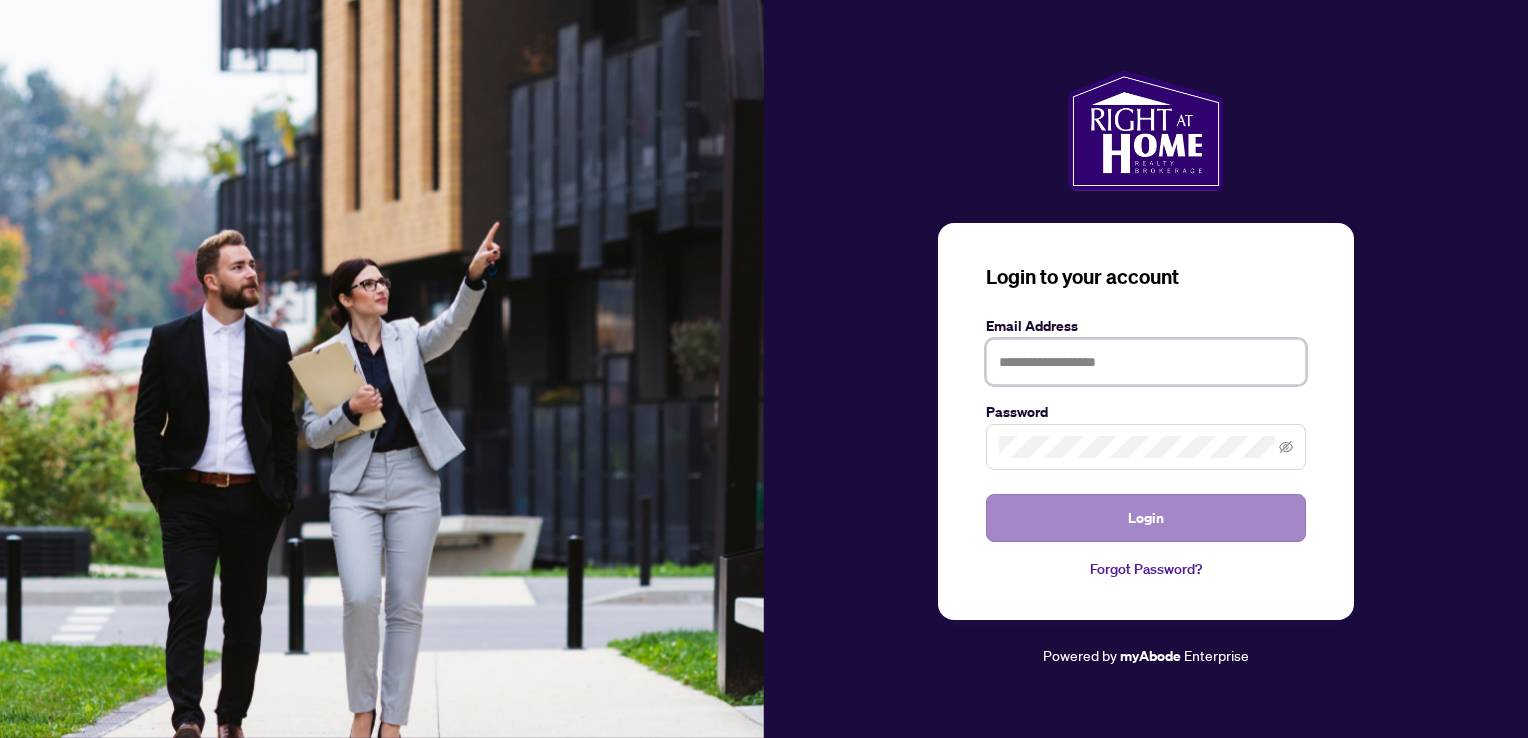 type on "**********" 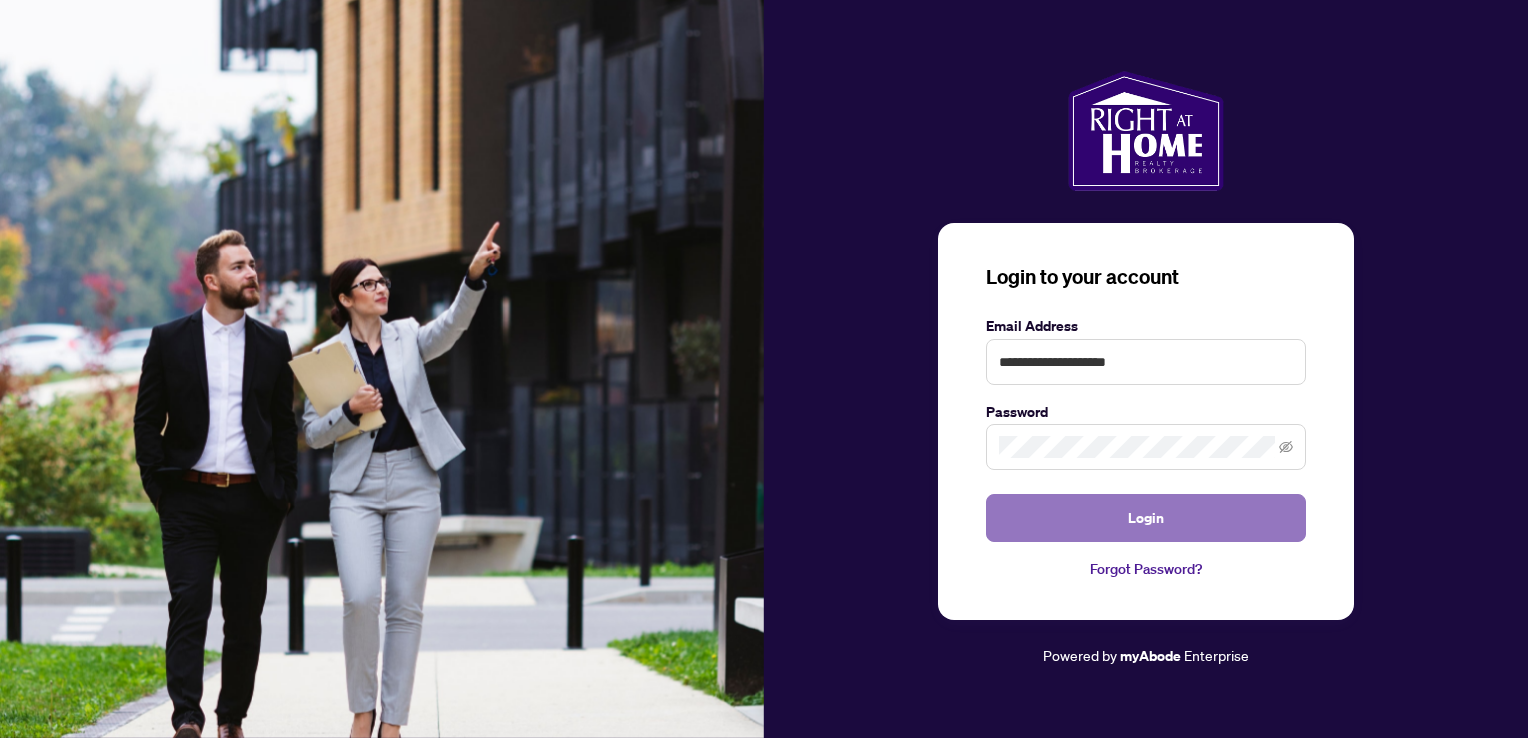 click on "Login" at bounding box center [1146, 518] 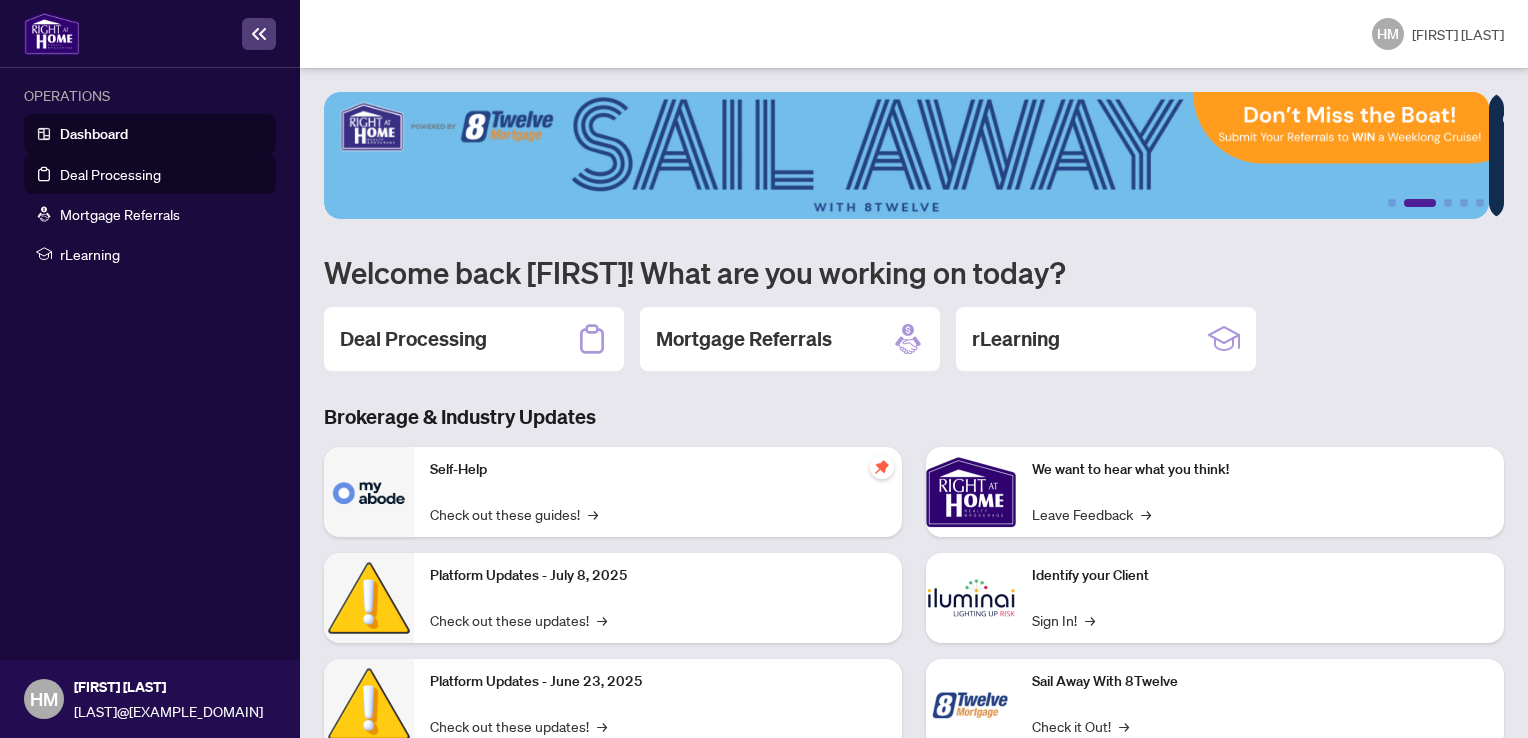 click on "Deal Processing" at bounding box center [110, 174] 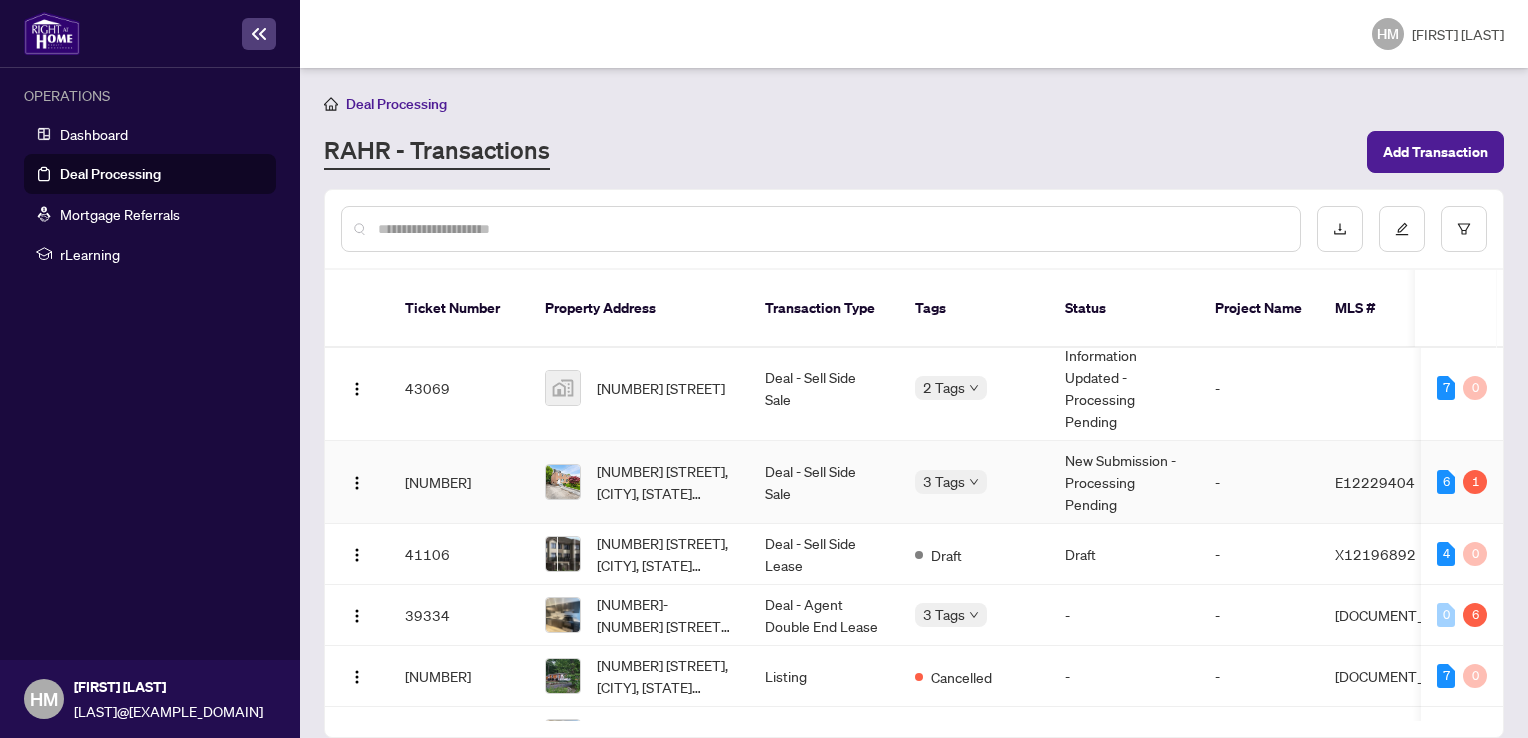 scroll, scrollTop: 0, scrollLeft: 0, axis: both 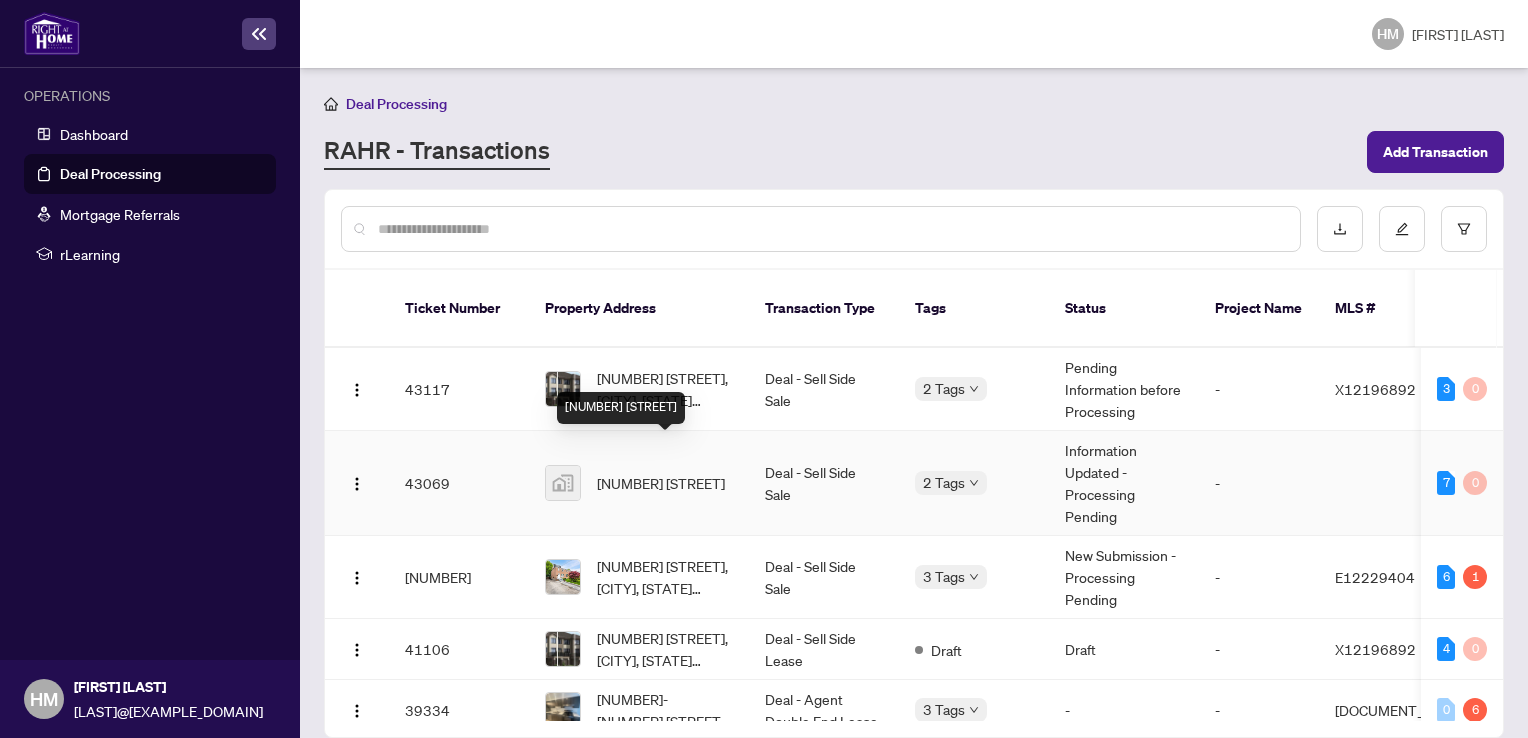 click on "[NUMBER] [STREET]" at bounding box center (661, 483) 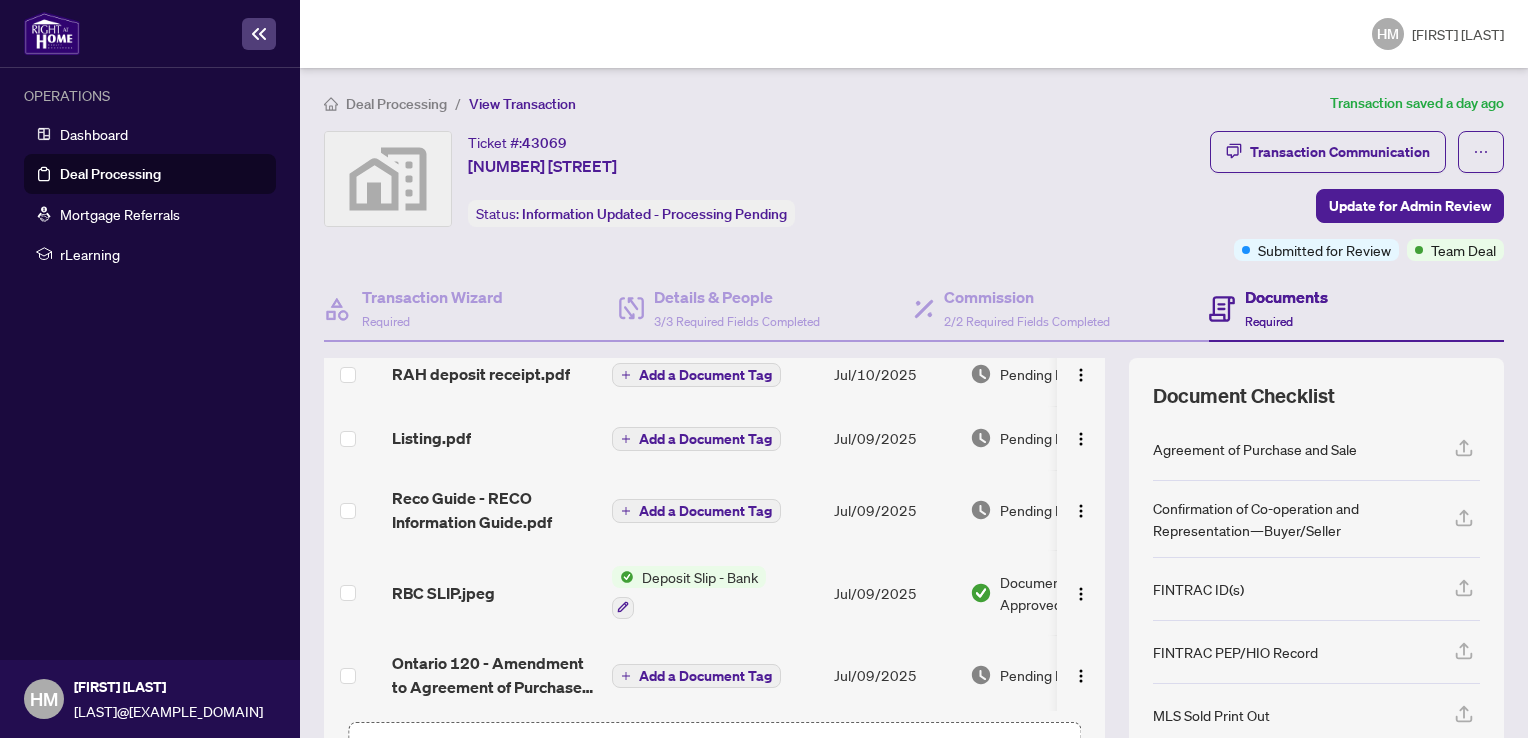 scroll, scrollTop: 57, scrollLeft: 0, axis: vertical 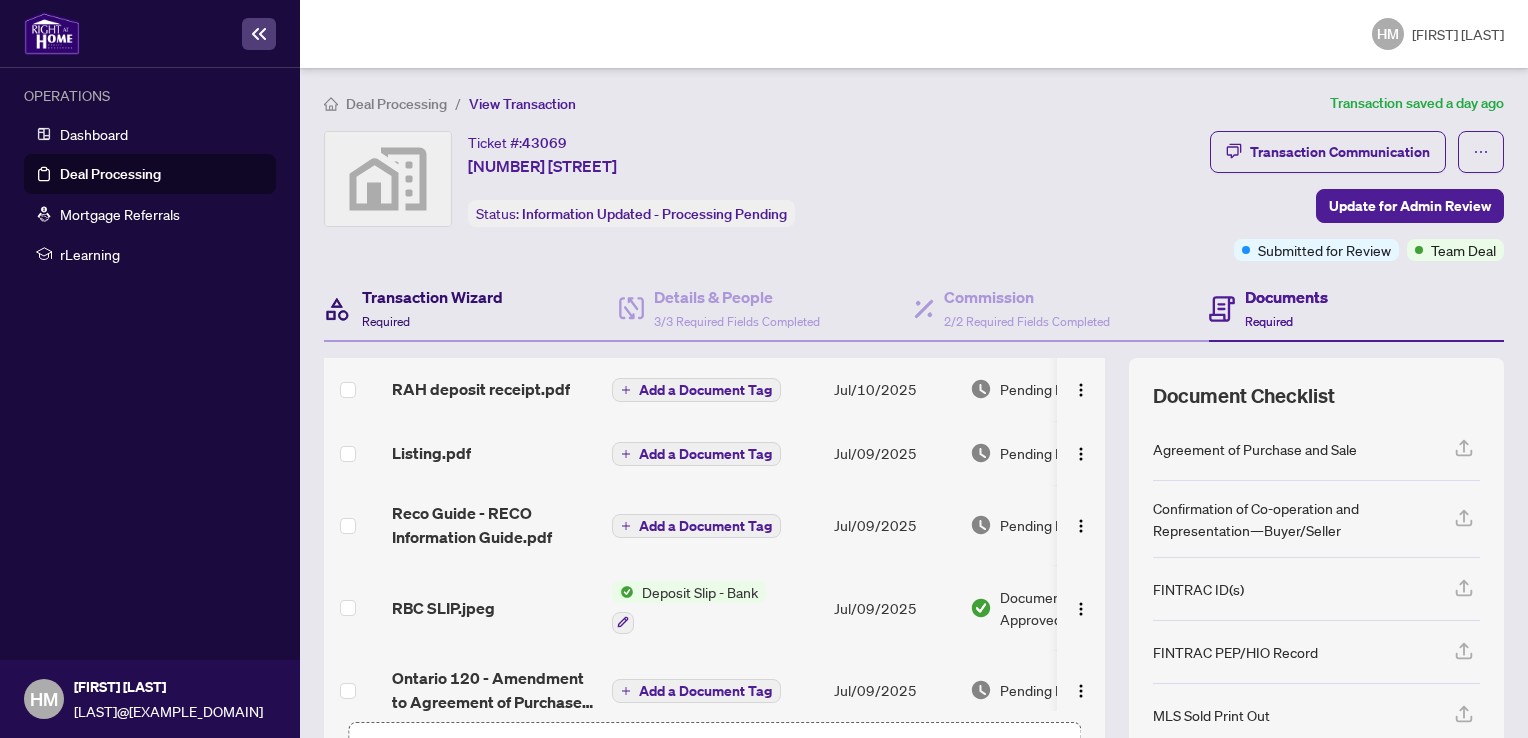 click on "Required" at bounding box center [386, 321] 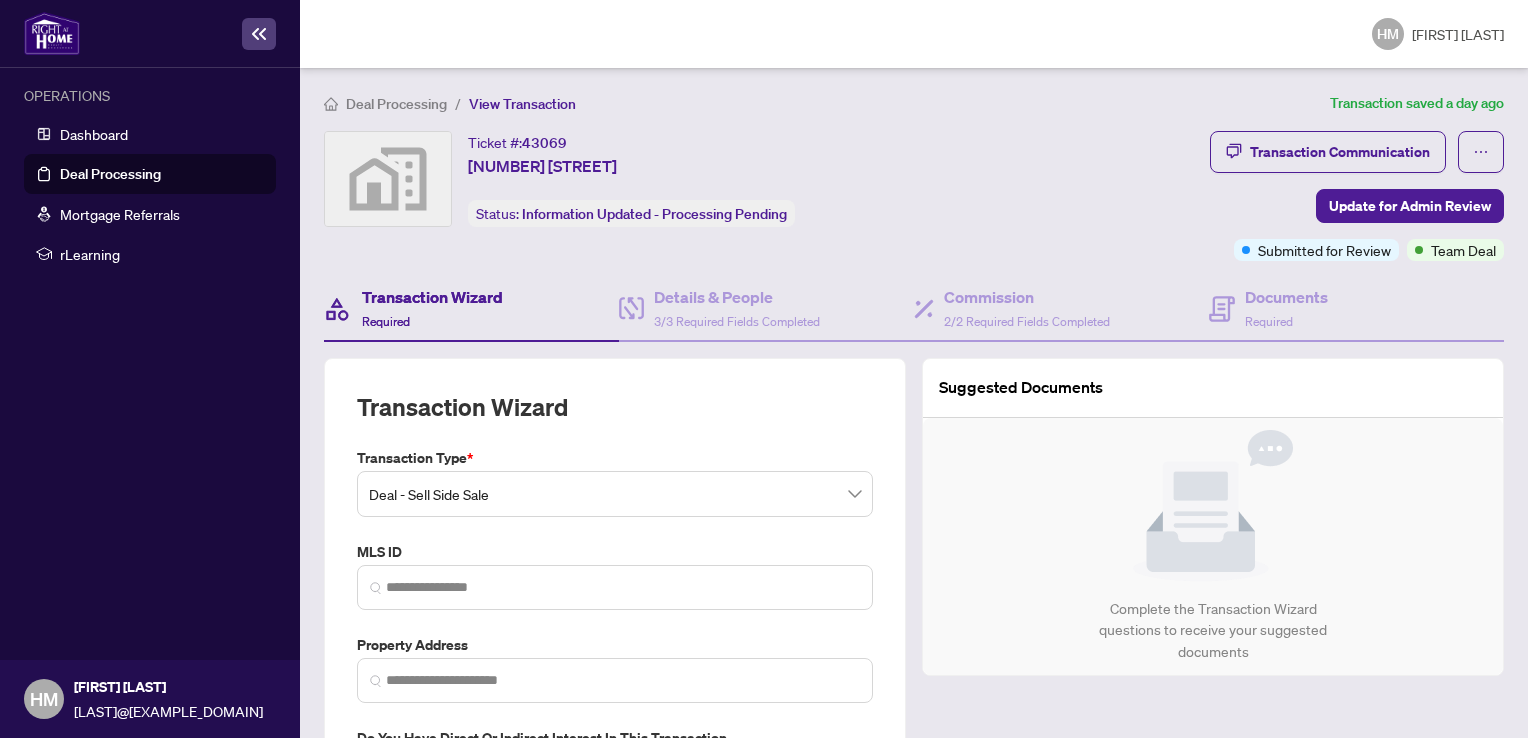 type on "**********" 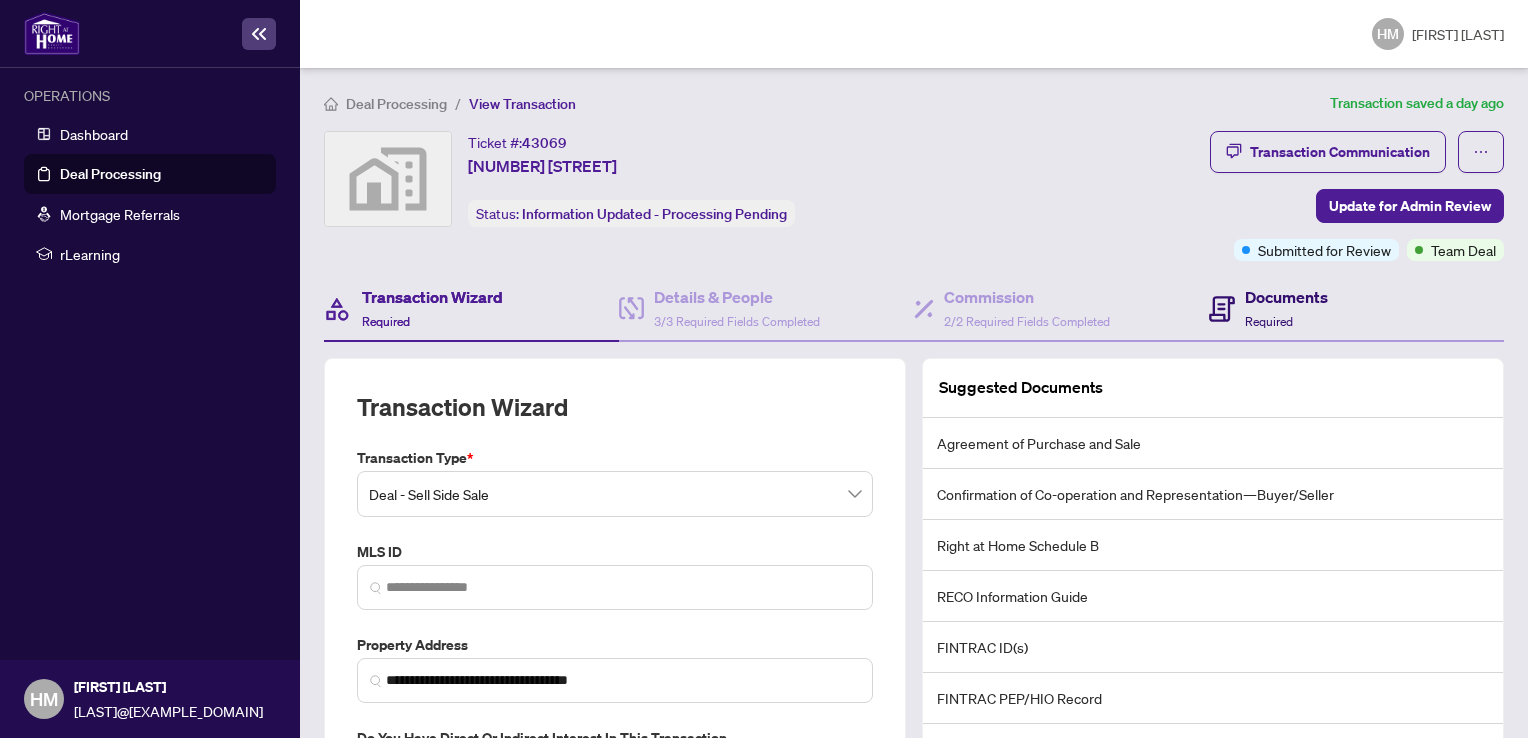 click on "Documents" at bounding box center [1286, 297] 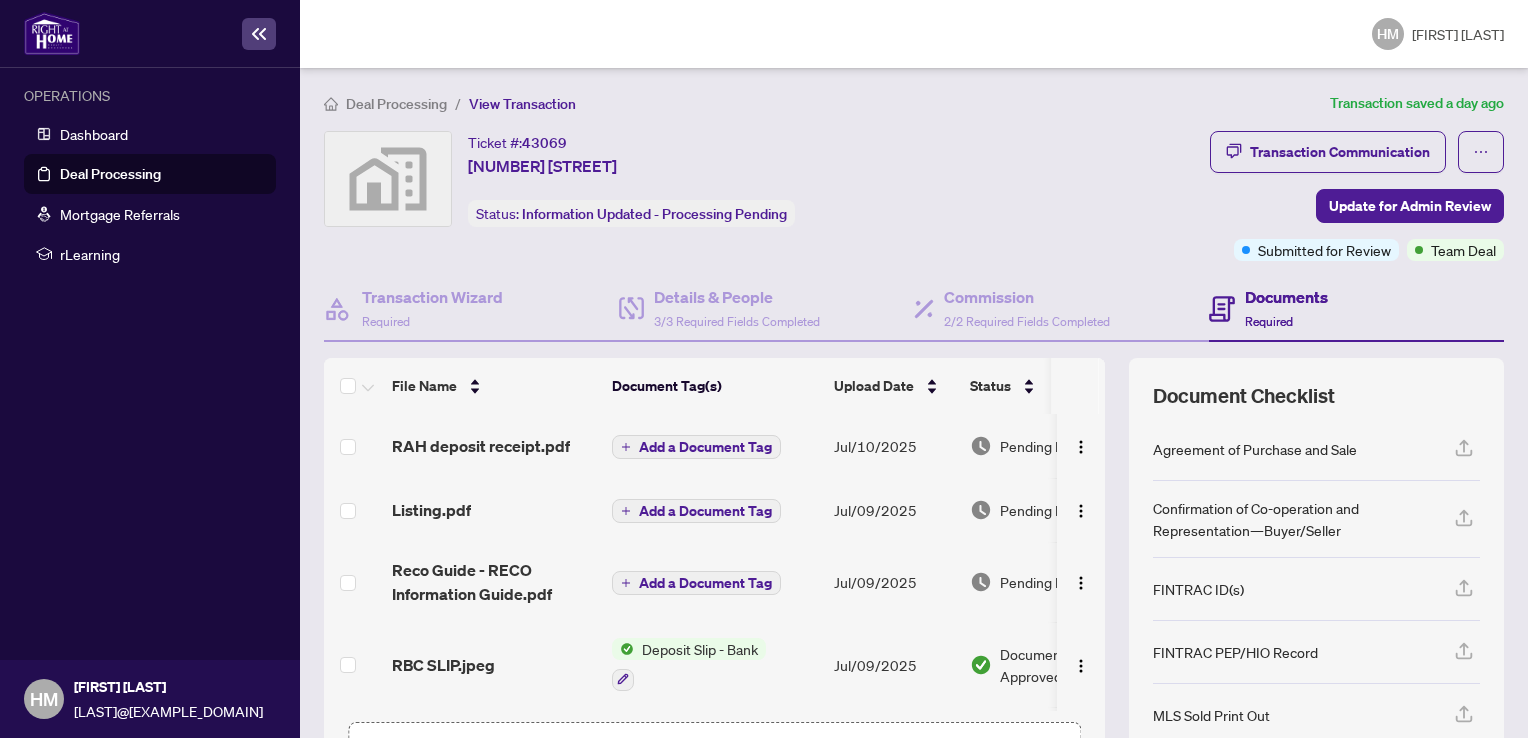scroll, scrollTop: 0, scrollLeft: 90, axis: horizontal 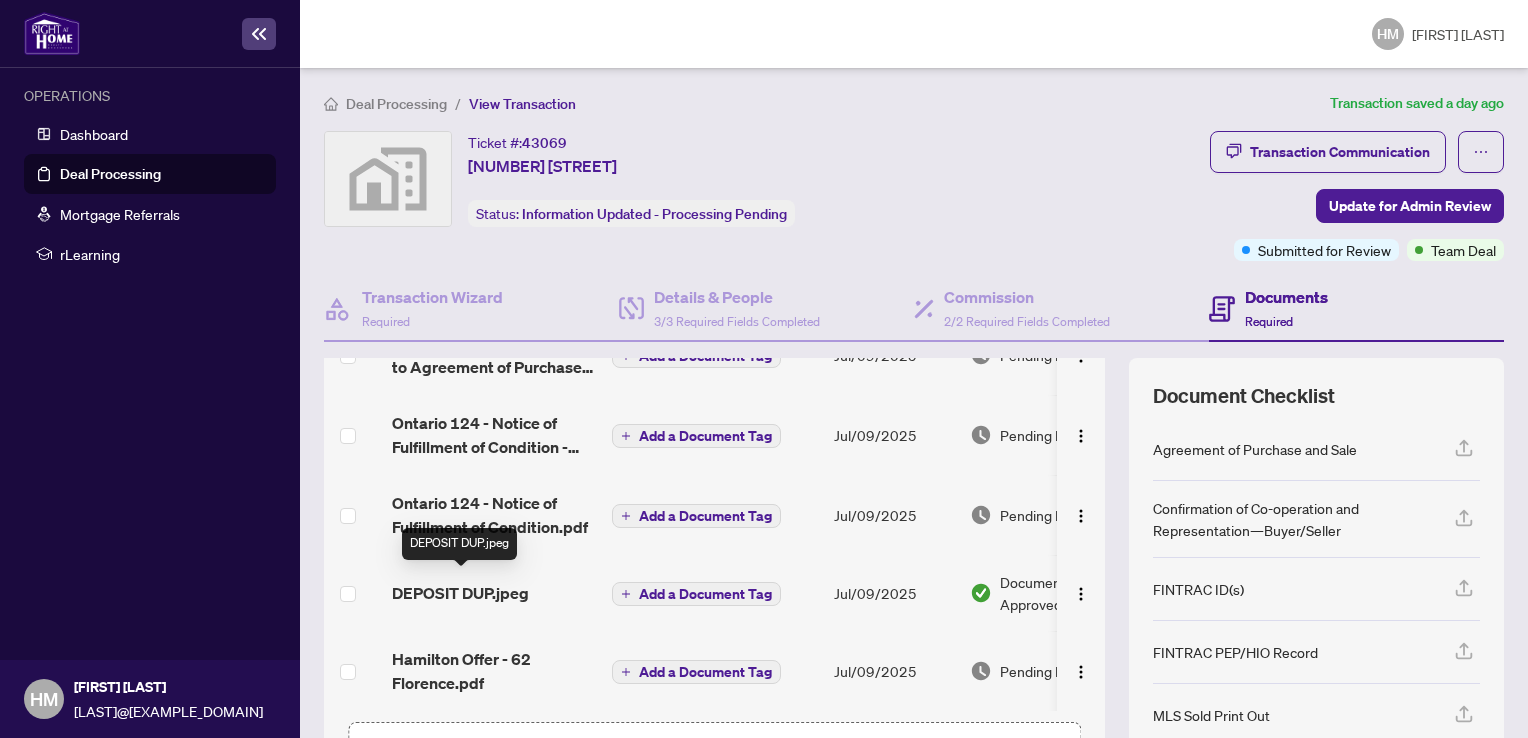 click on "DEPOSIT DUP.jpeg" at bounding box center [460, 593] 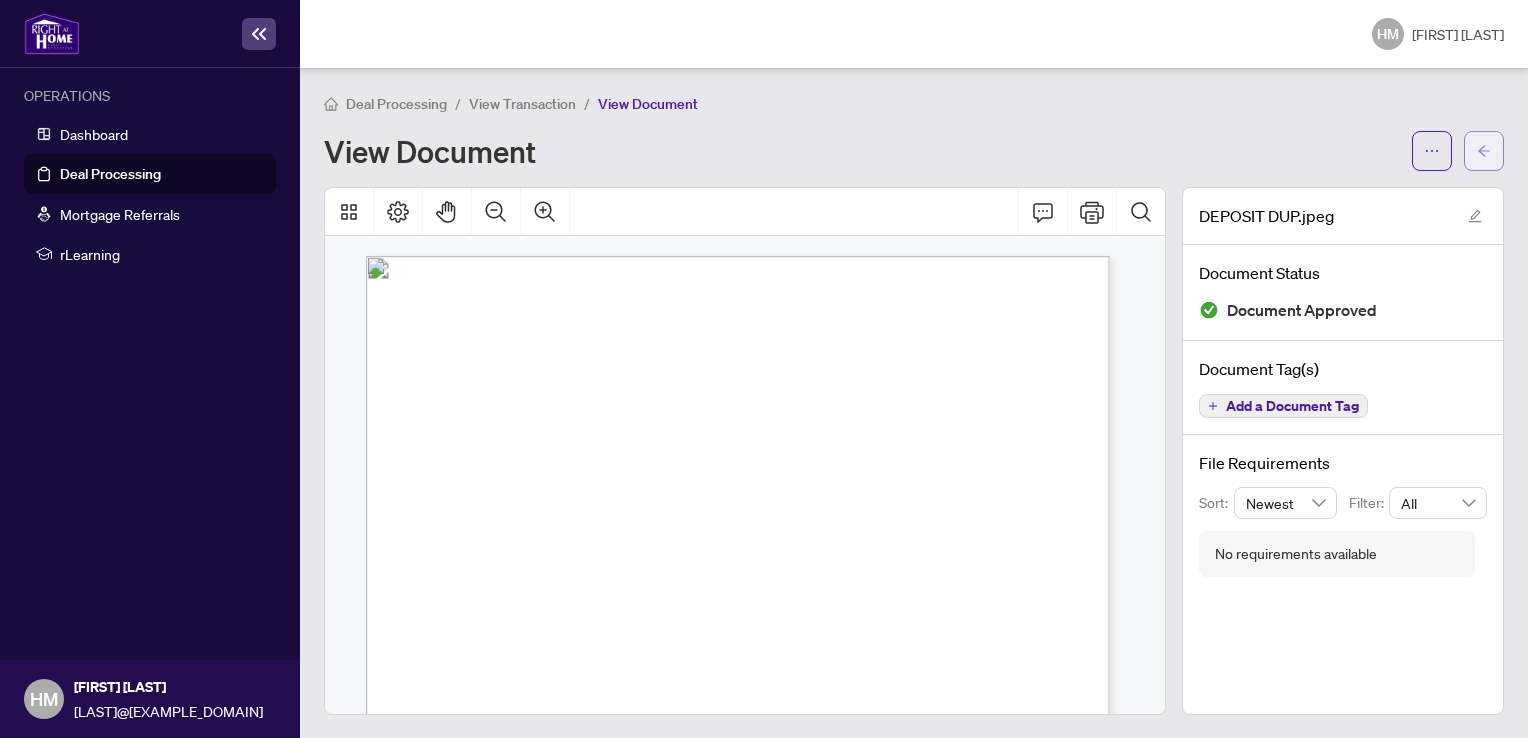 click at bounding box center [1484, 151] 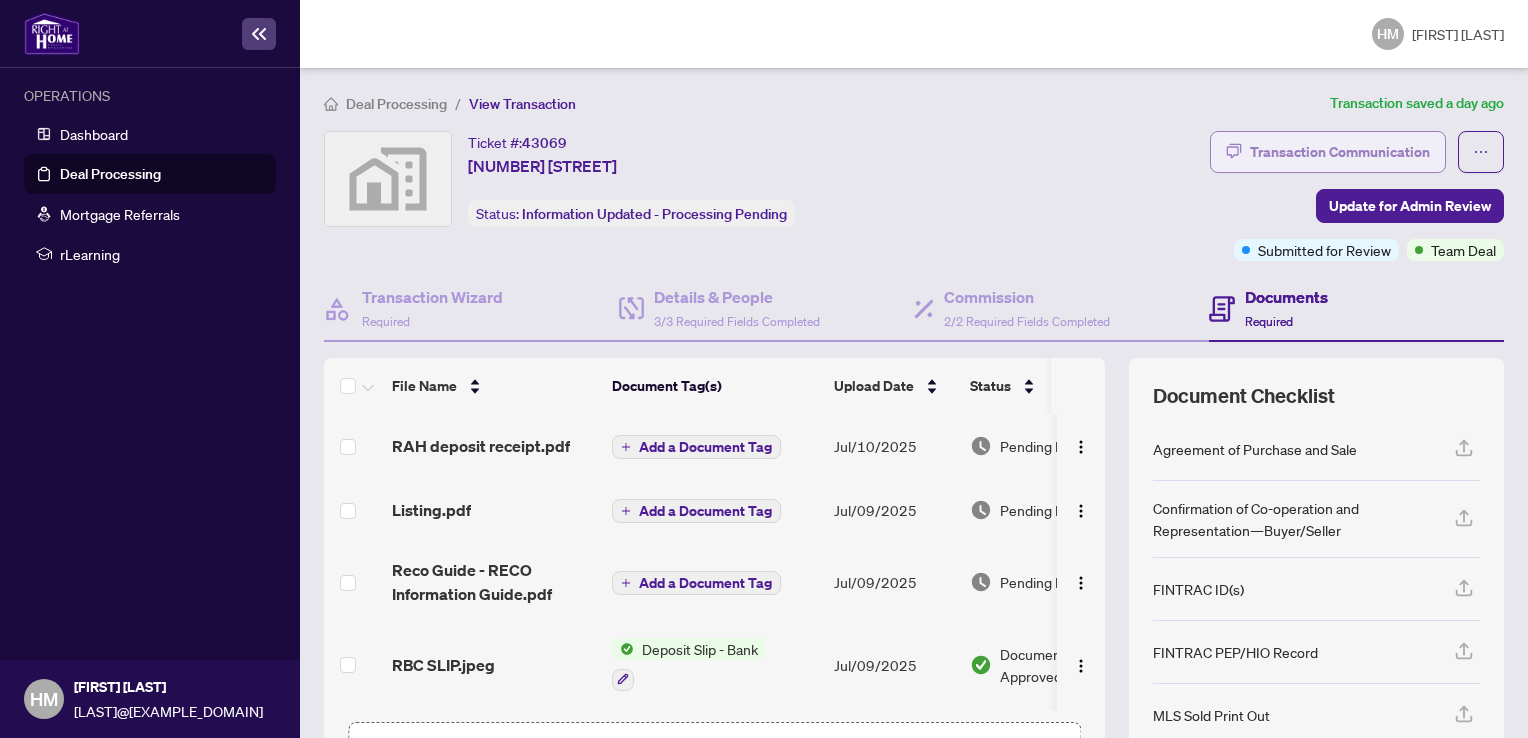 click on "Transaction Communication" at bounding box center (1340, 152) 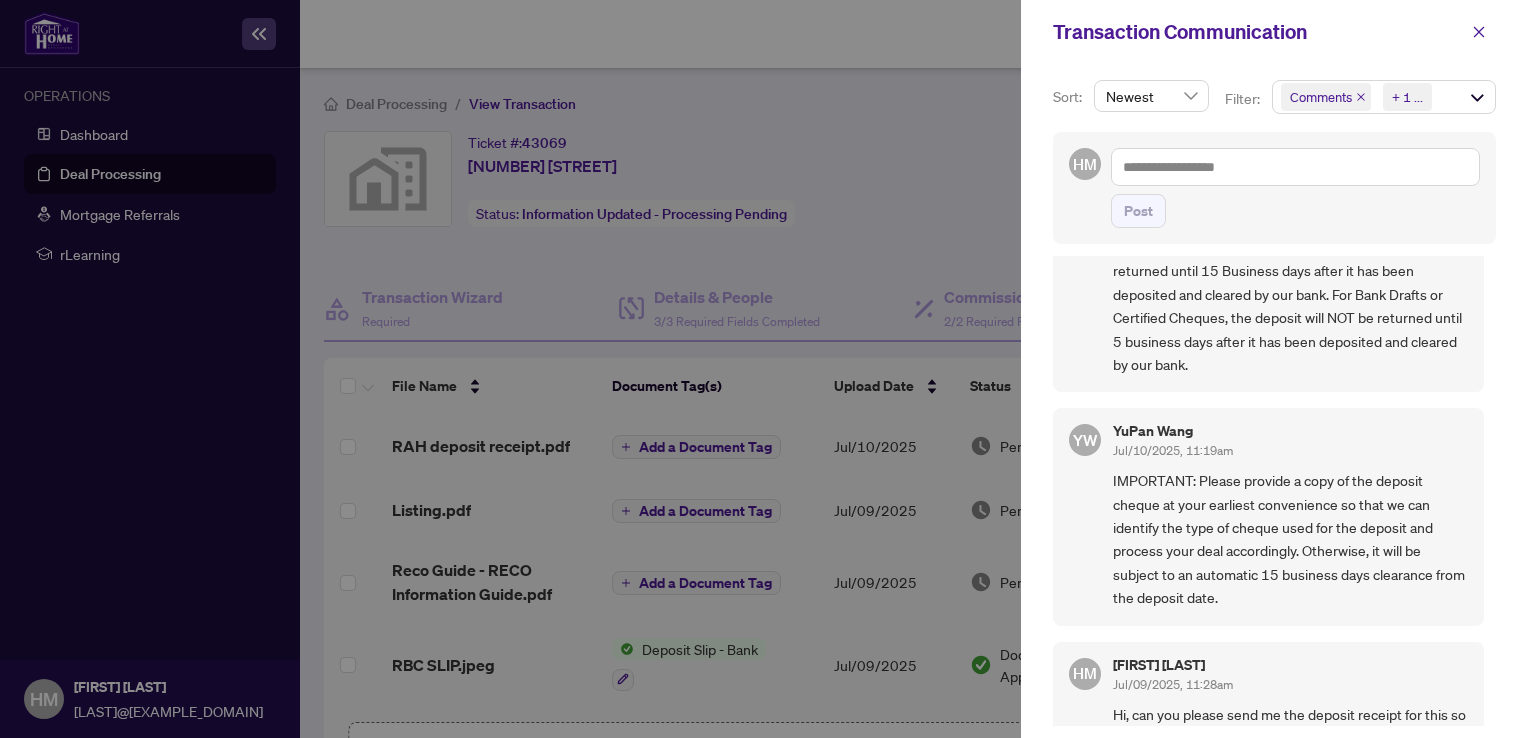 scroll, scrollTop: 525, scrollLeft: 0, axis: vertical 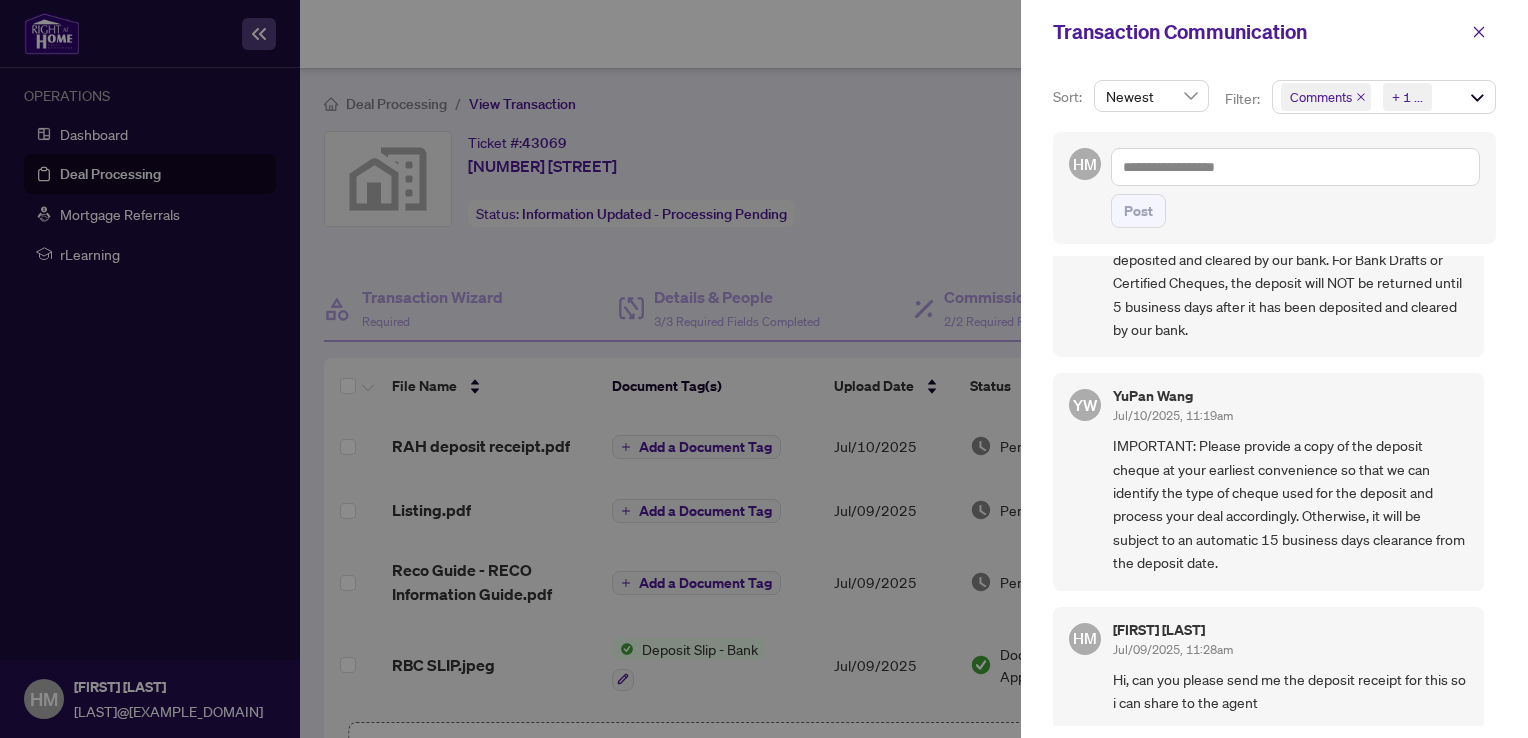 click at bounding box center (764, 369) 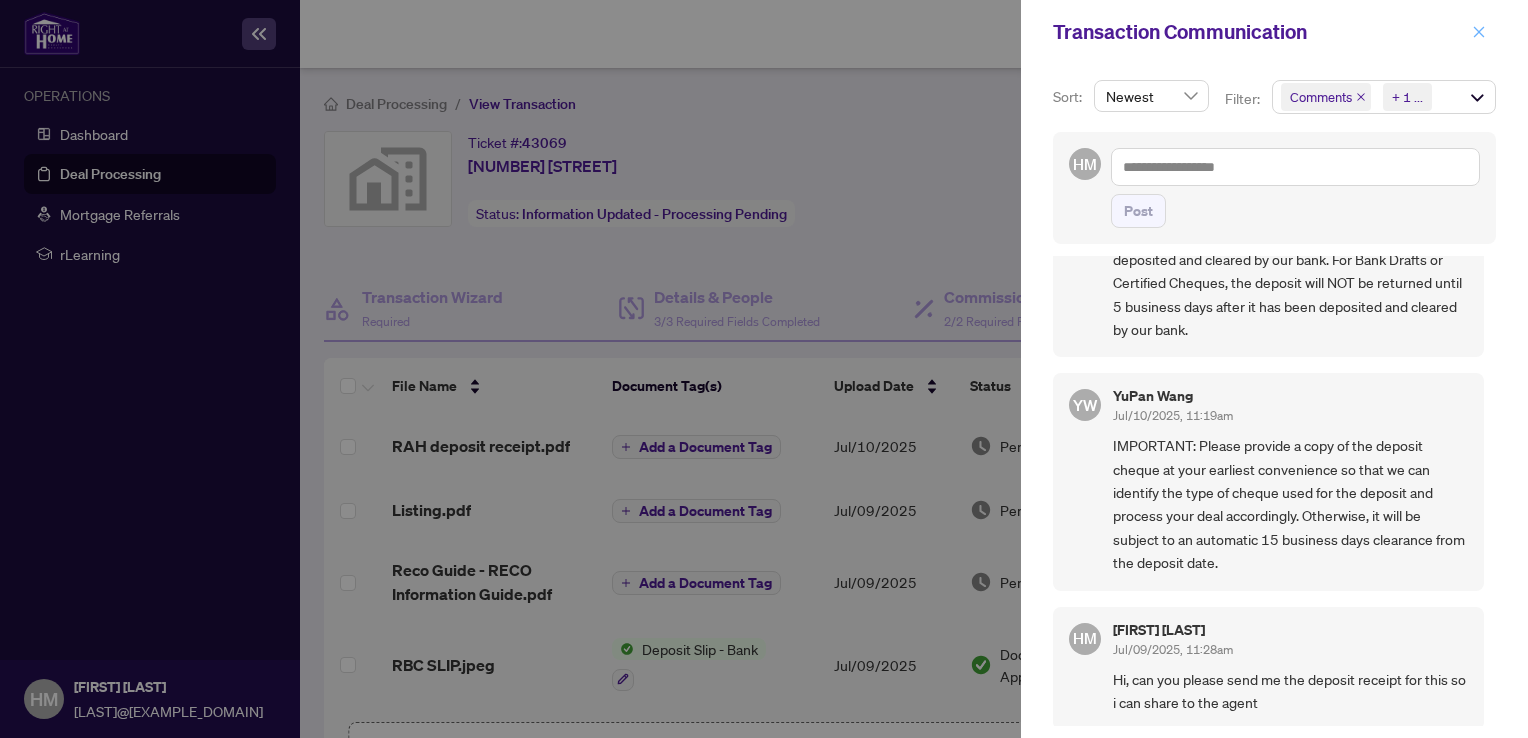 click 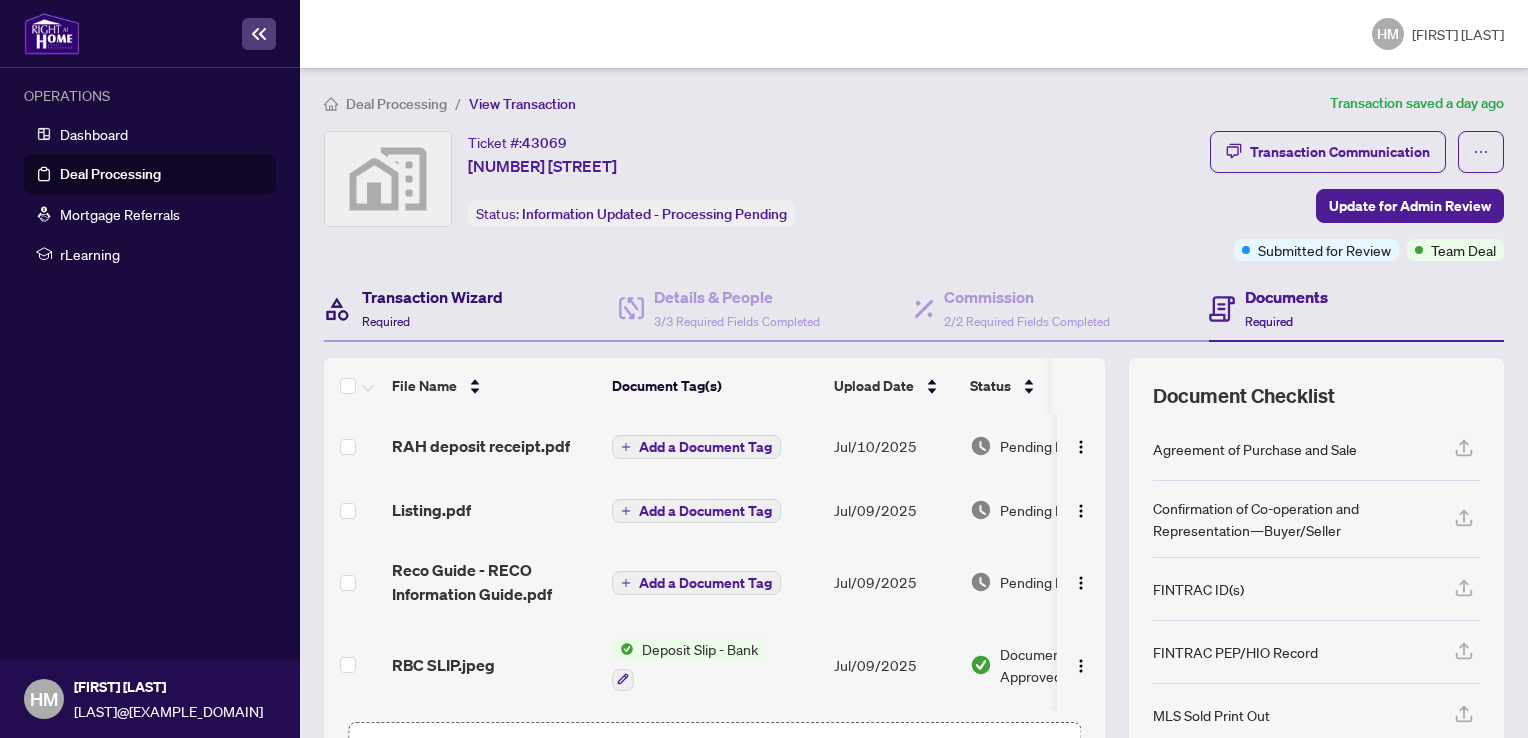 click on "Required" at bounding box center (386, 321) 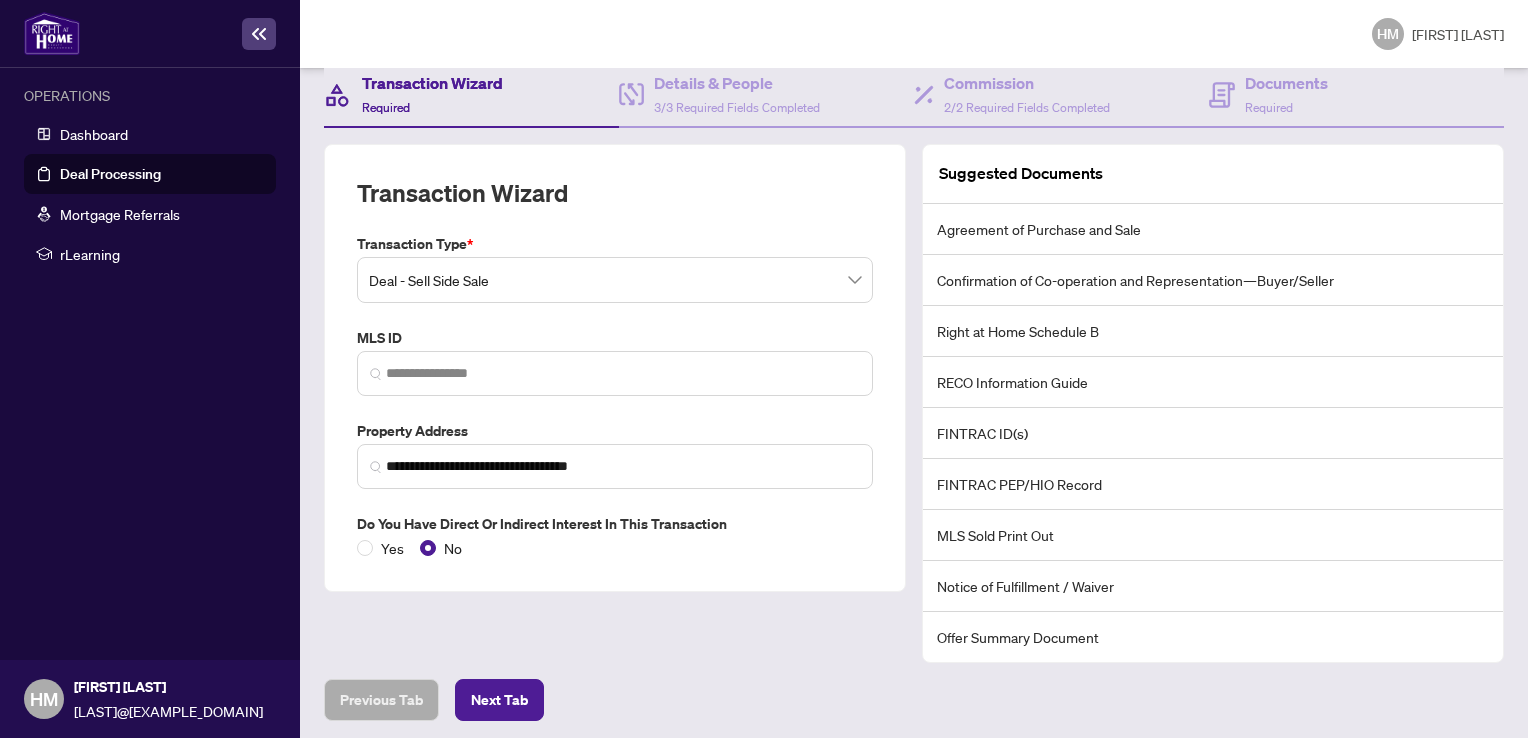 scroll, scrollTop: 0, scrollLeft: 0, axis: both 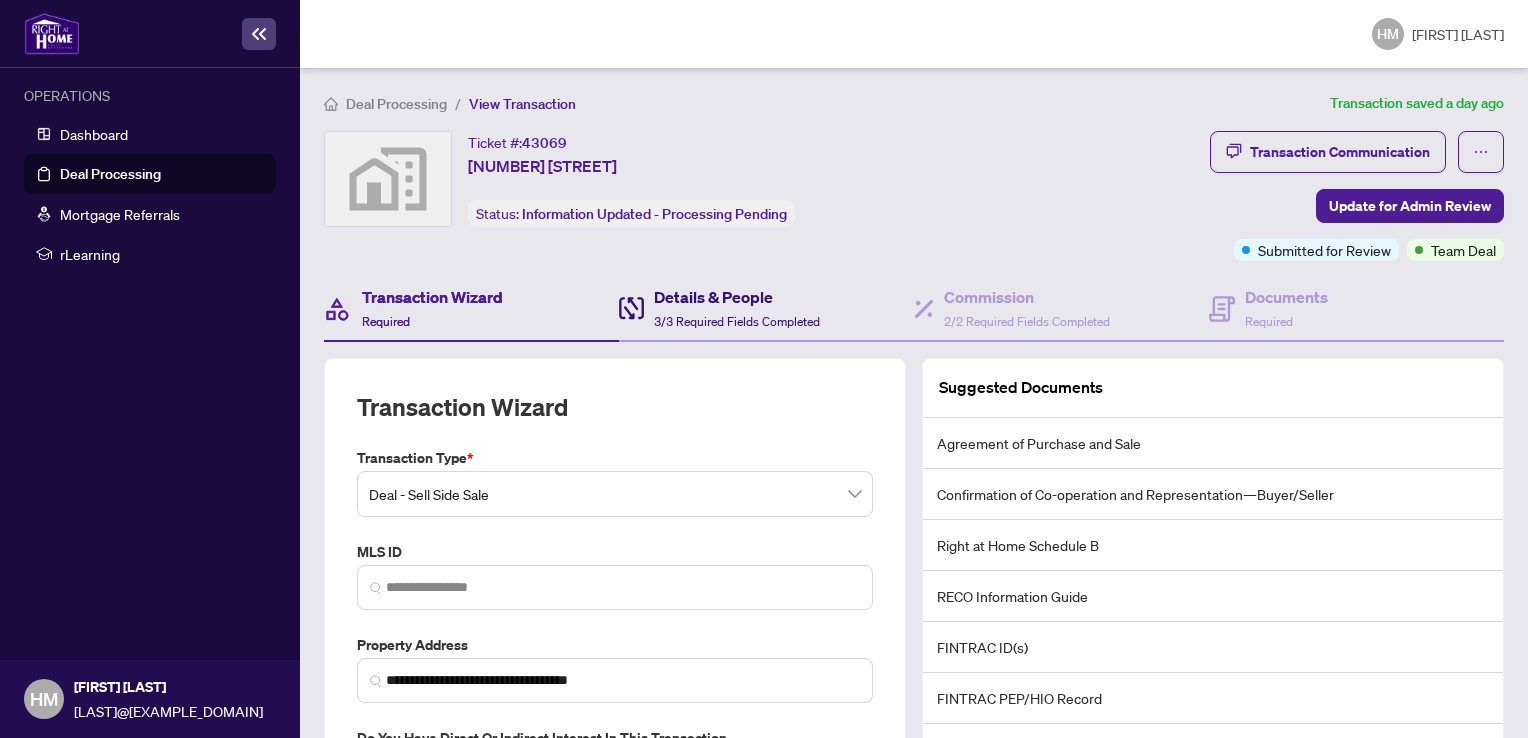 click on "Details & People" at bounding box center [737, 297] 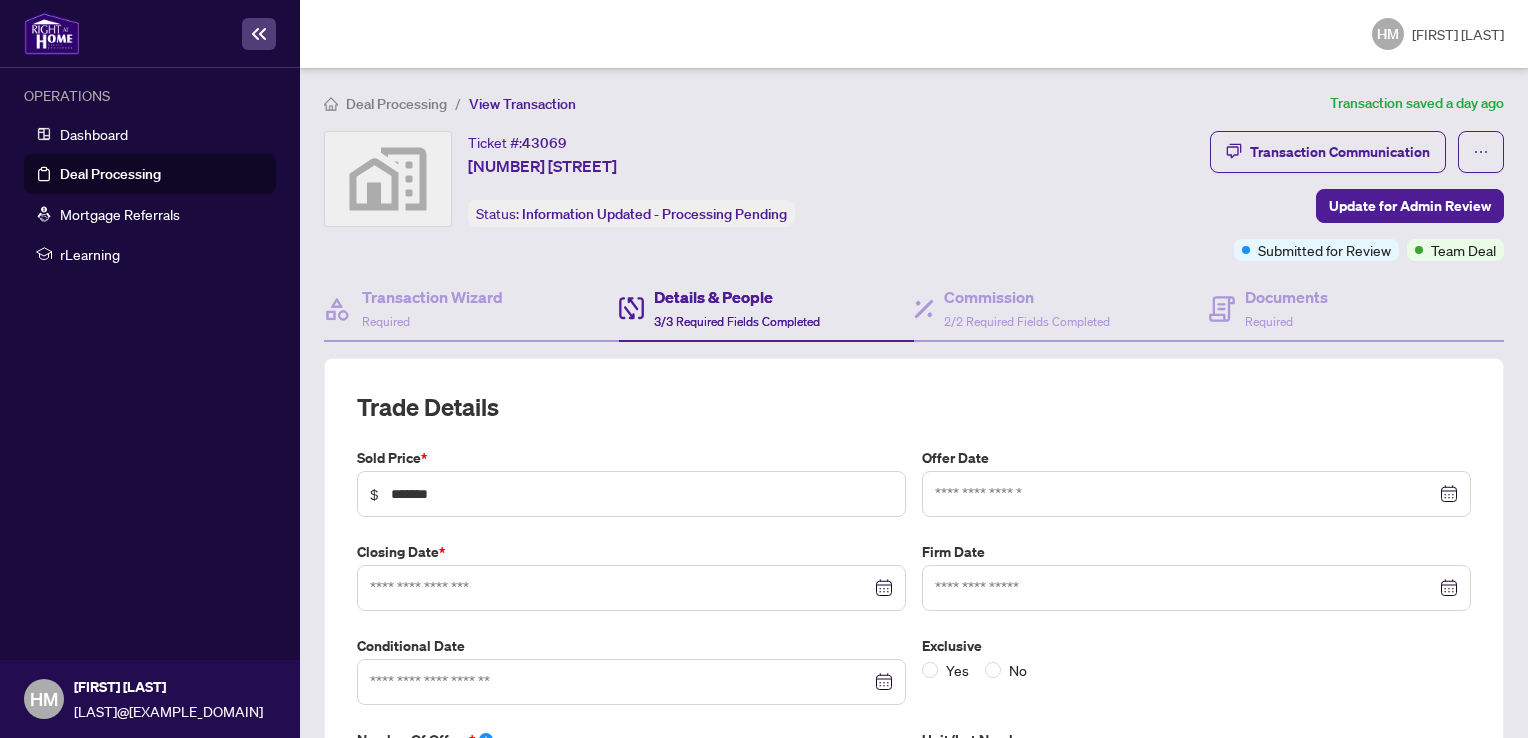 type on "**********" 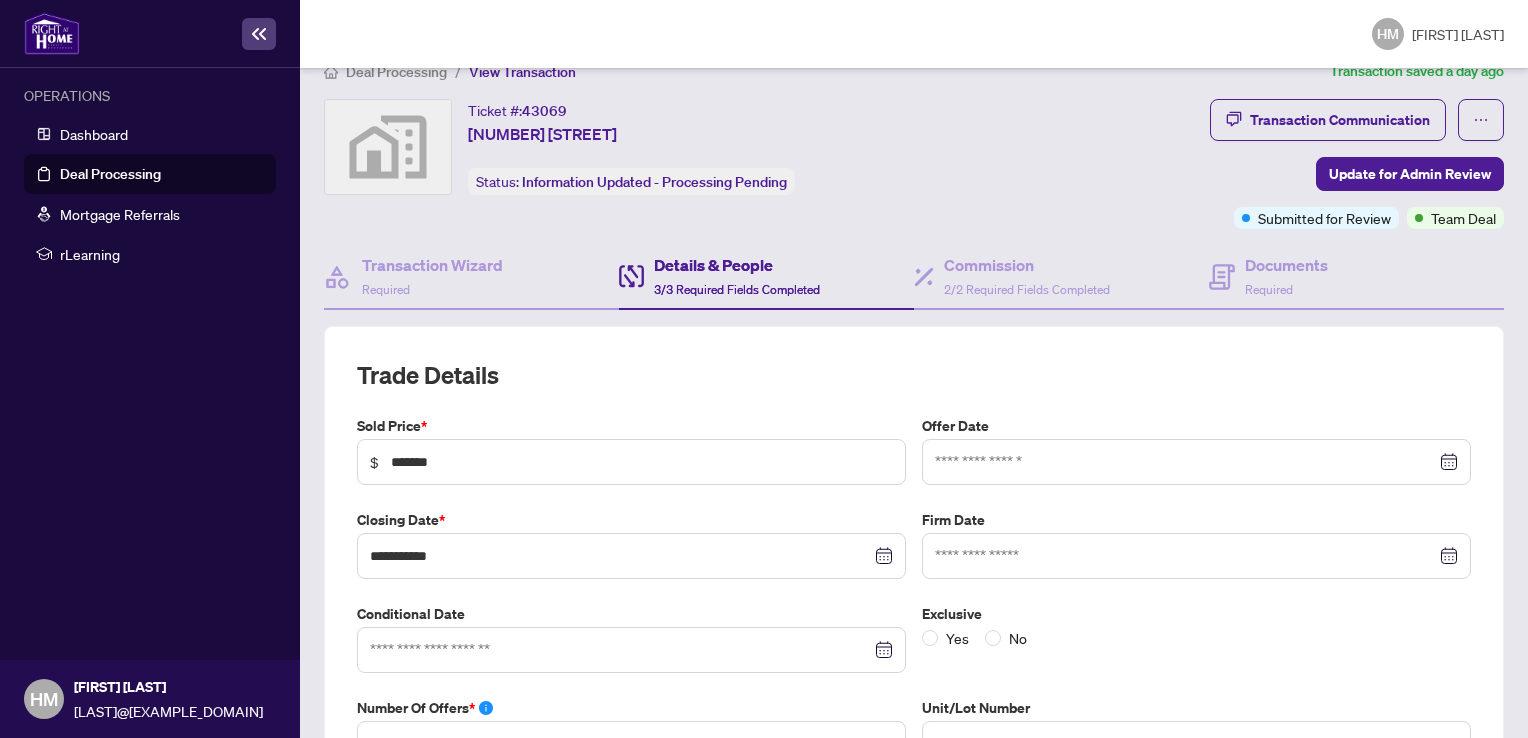 scroll, scrollTop: 18, scrollLeft: 0, axis: vertical 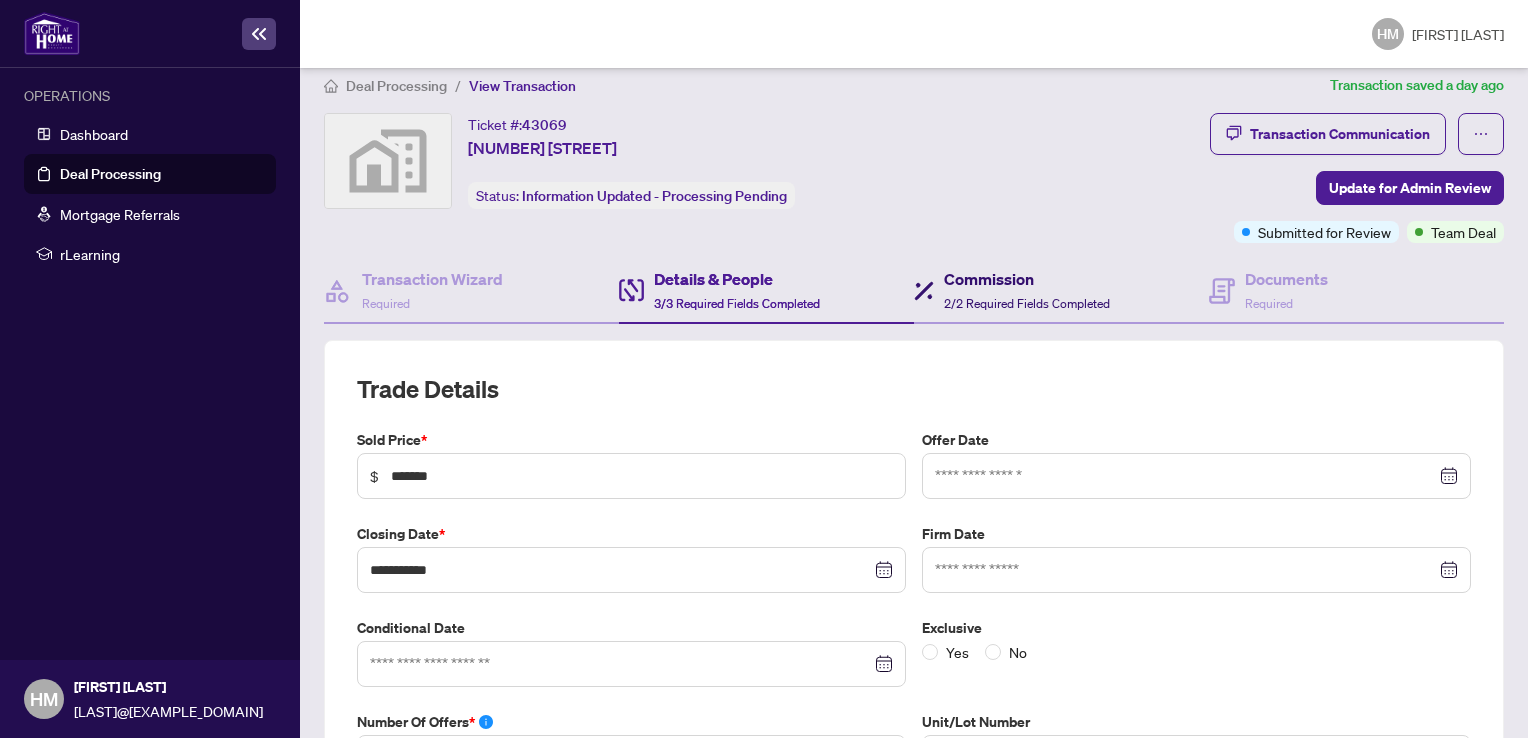 click on "Commission" at bounding box center [1027, 279] 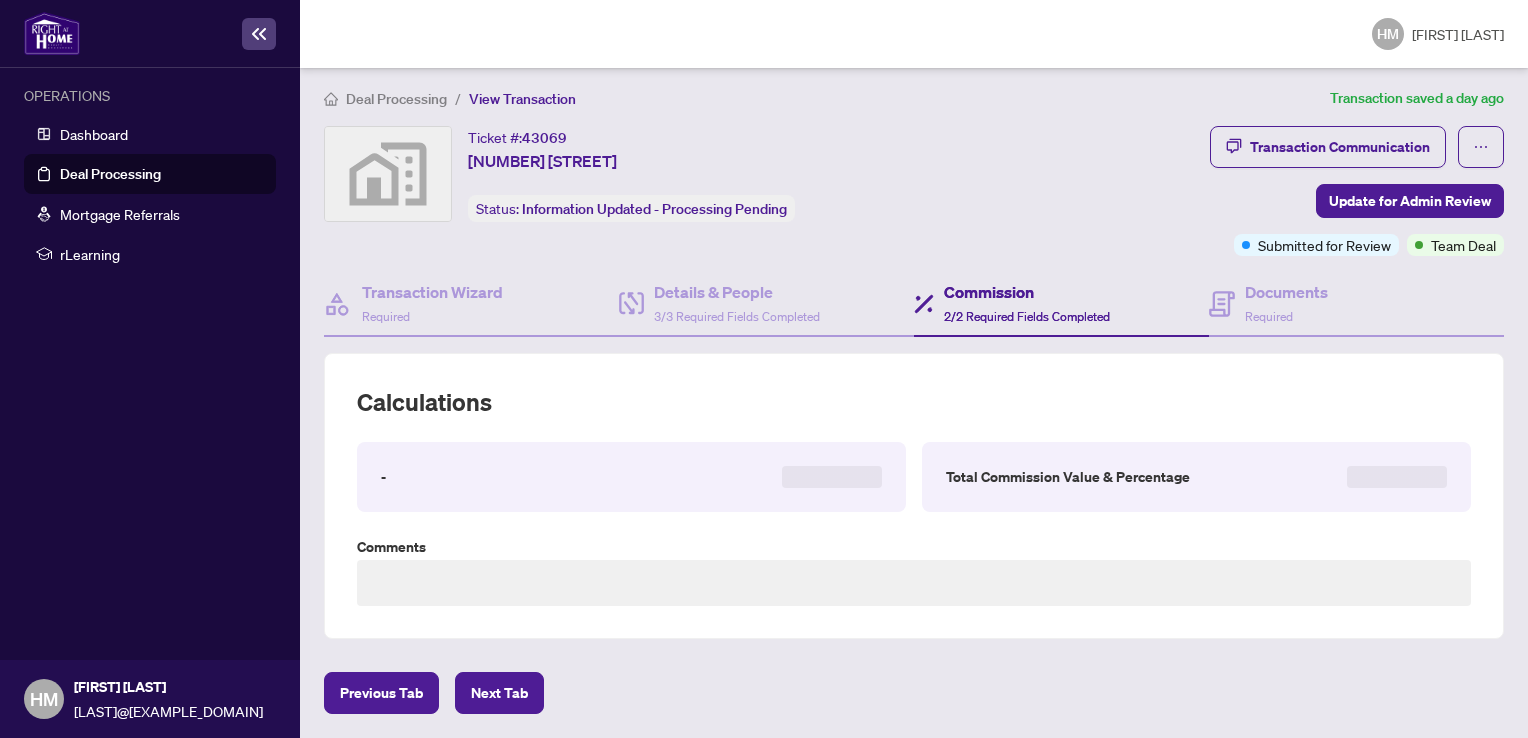 scroll, scrollTop: 0, scrollLeft: 0, axis: both 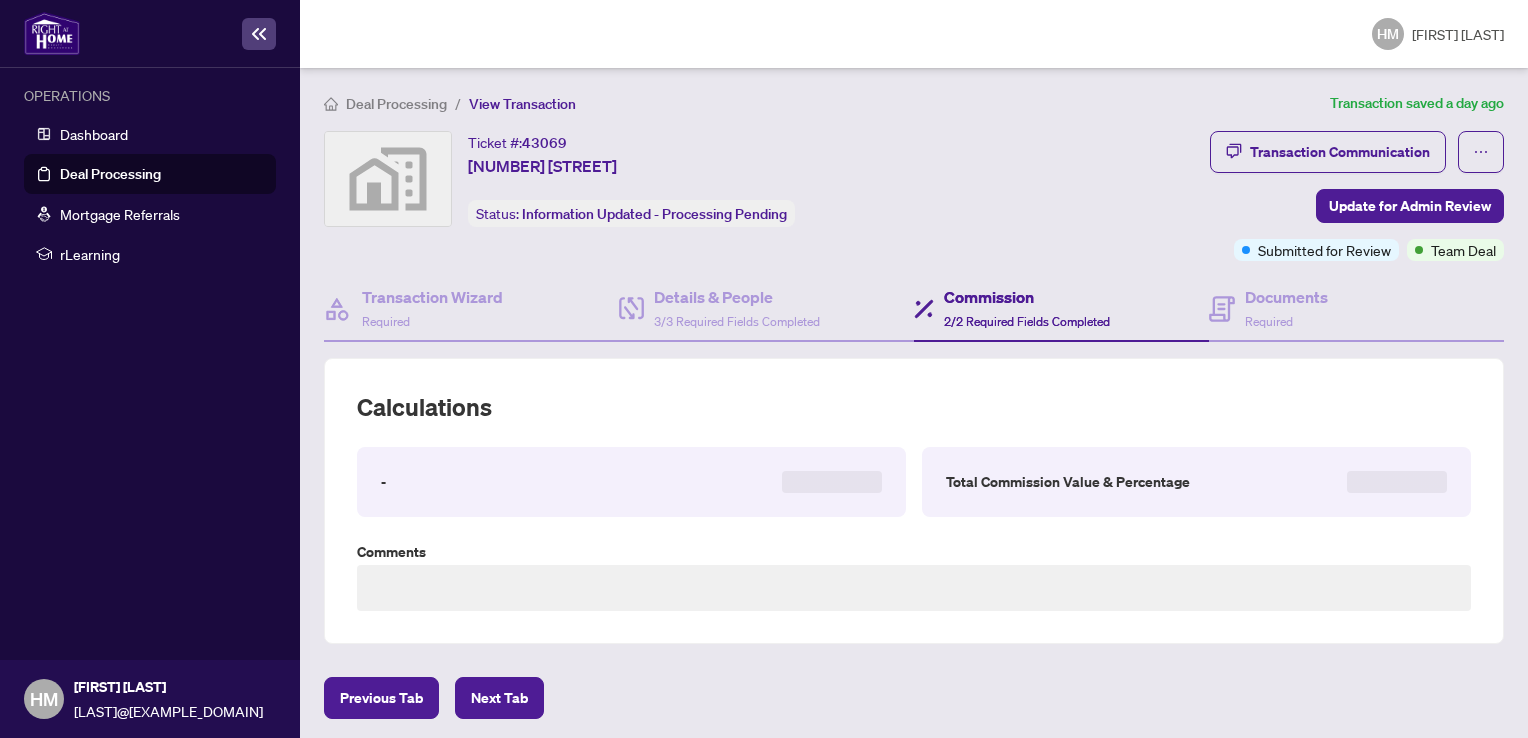 type on "**********" 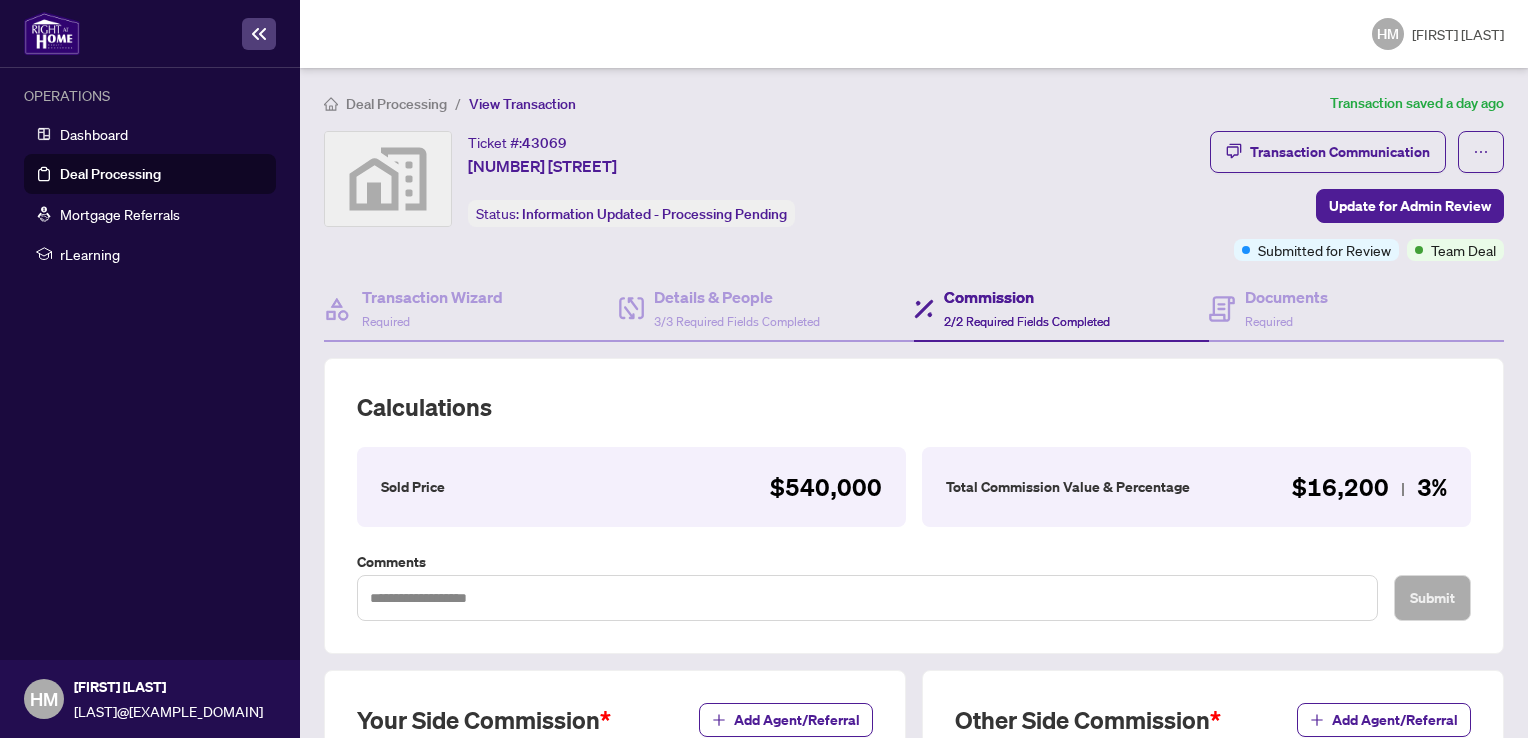scroll, scrollTop: 18, scrollLeft: 0, axis: vertical 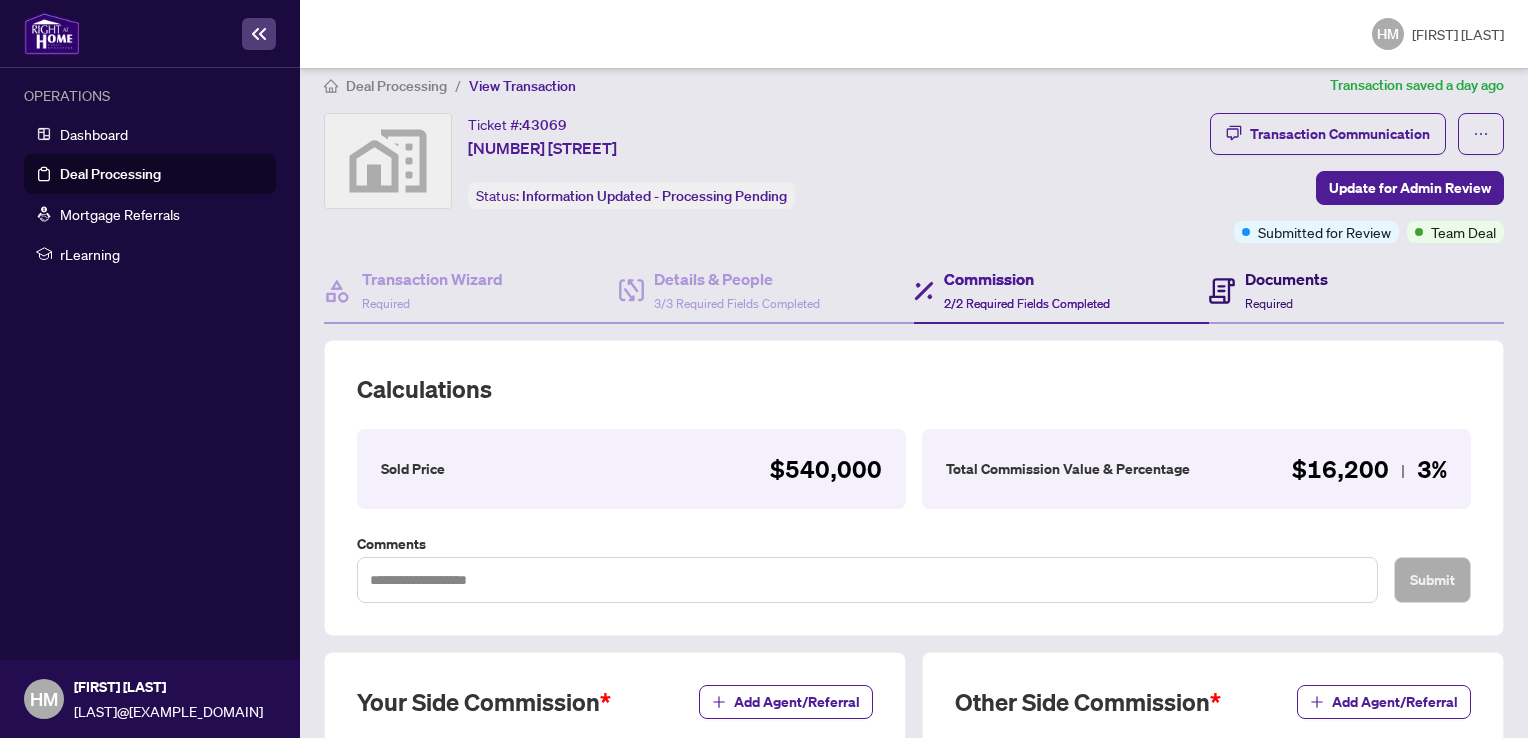 click on "Documents" at bounding box center [1286, 279] 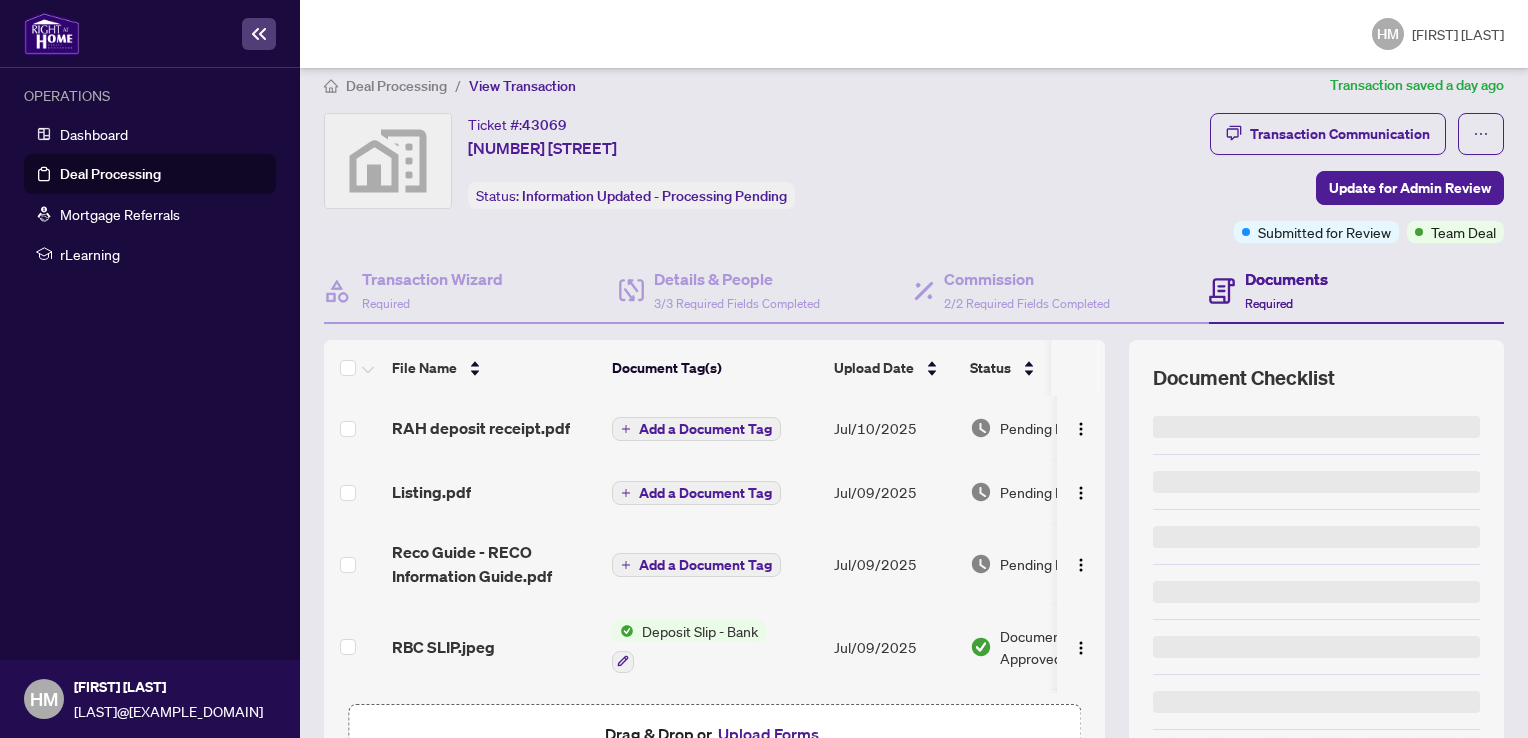 scroll, scrollTop: 0, scrollLeft: 0, axis: both 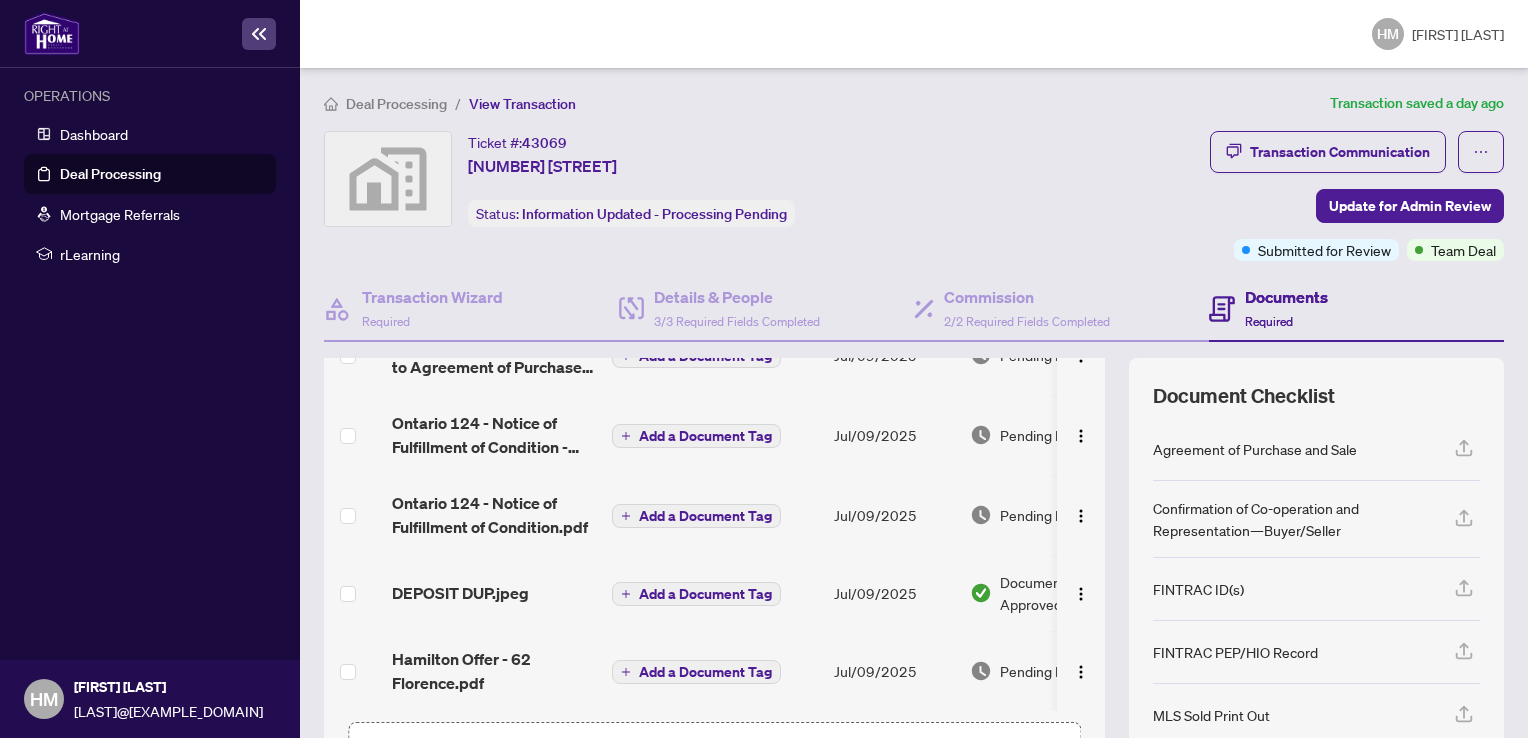 click 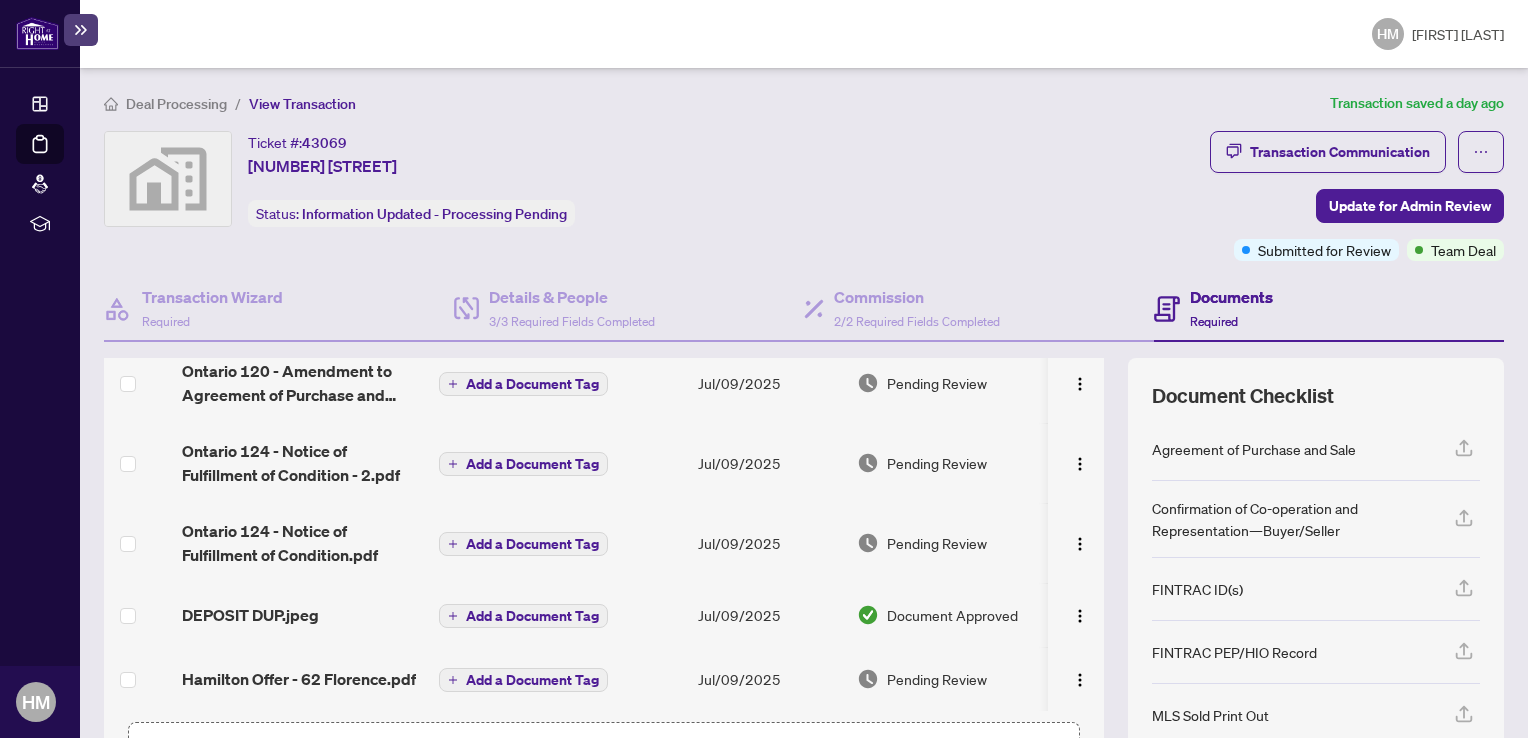 scroll, scrollTop: 369, scrollLeft: 0, axis: vertical 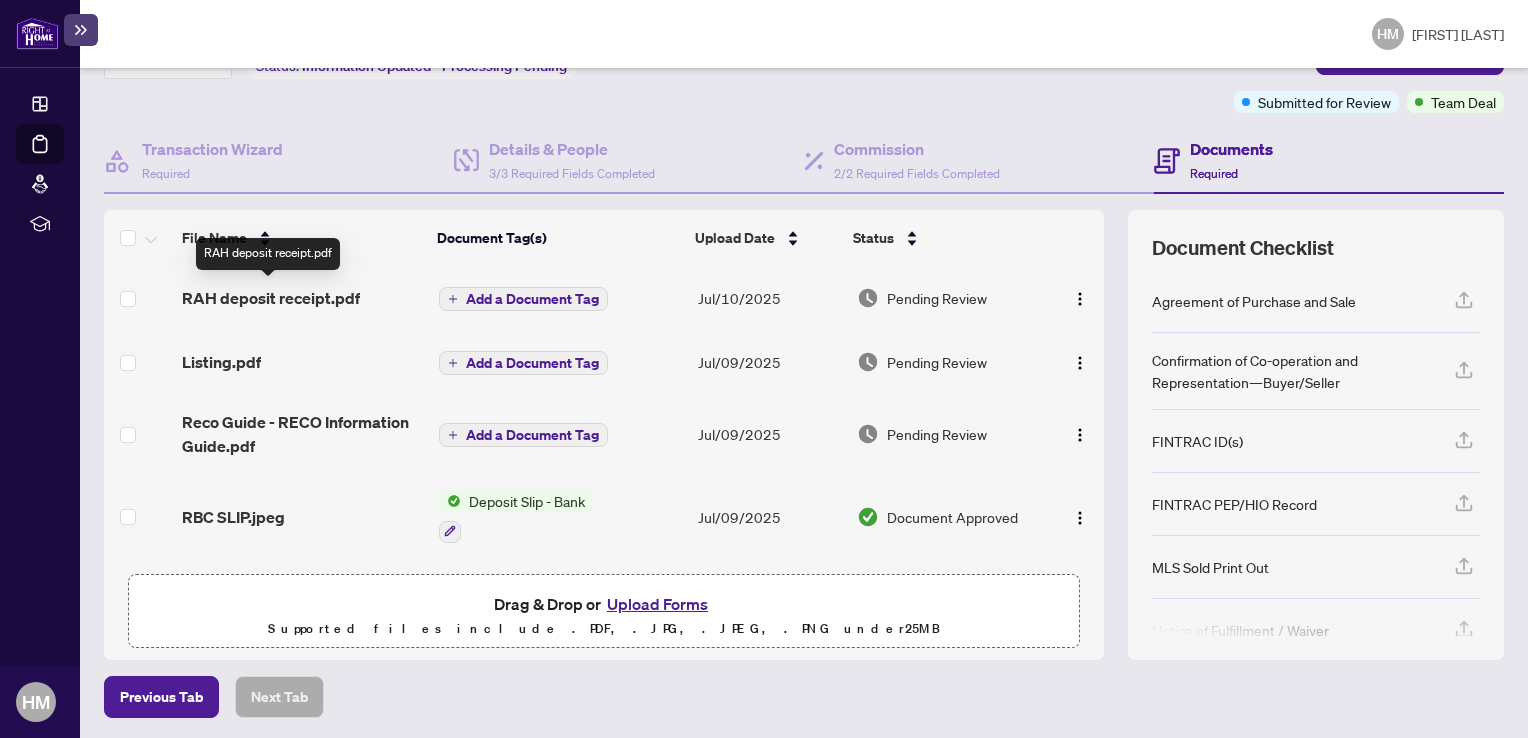 click on "RAH deposit receipt.pdf" at bounding box center (271, 298) 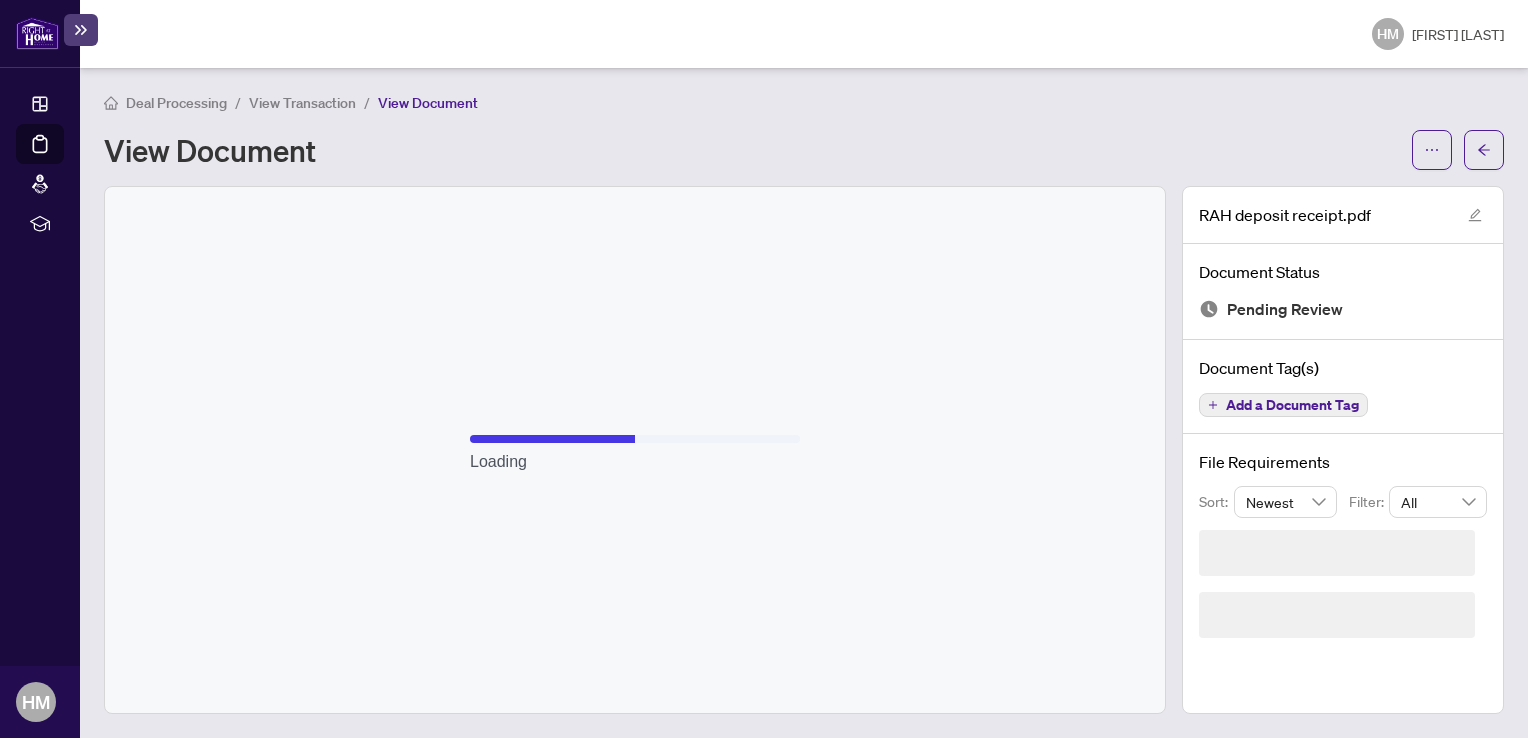 scroll, scrollTop: 0, scrollLeft: 0, axis: both 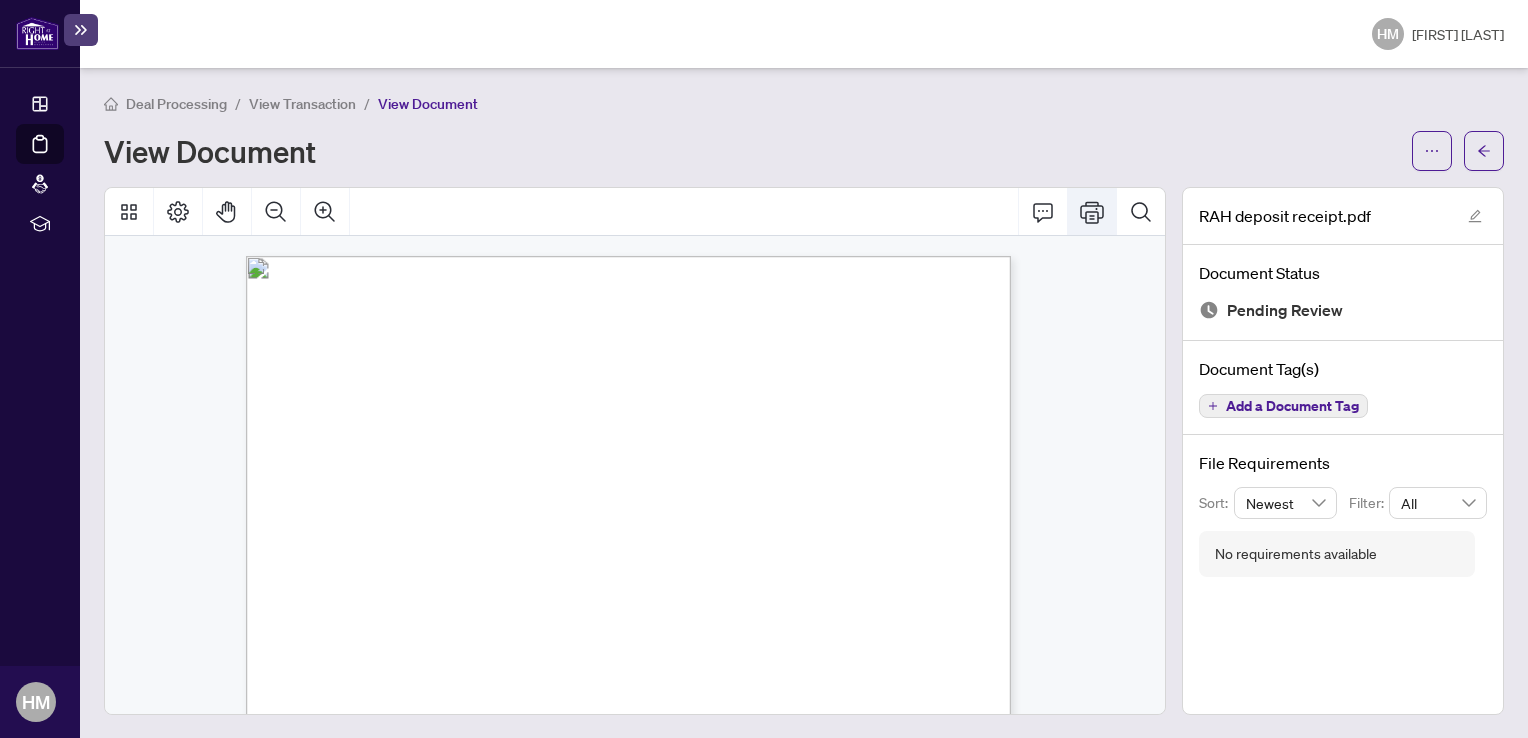 click 